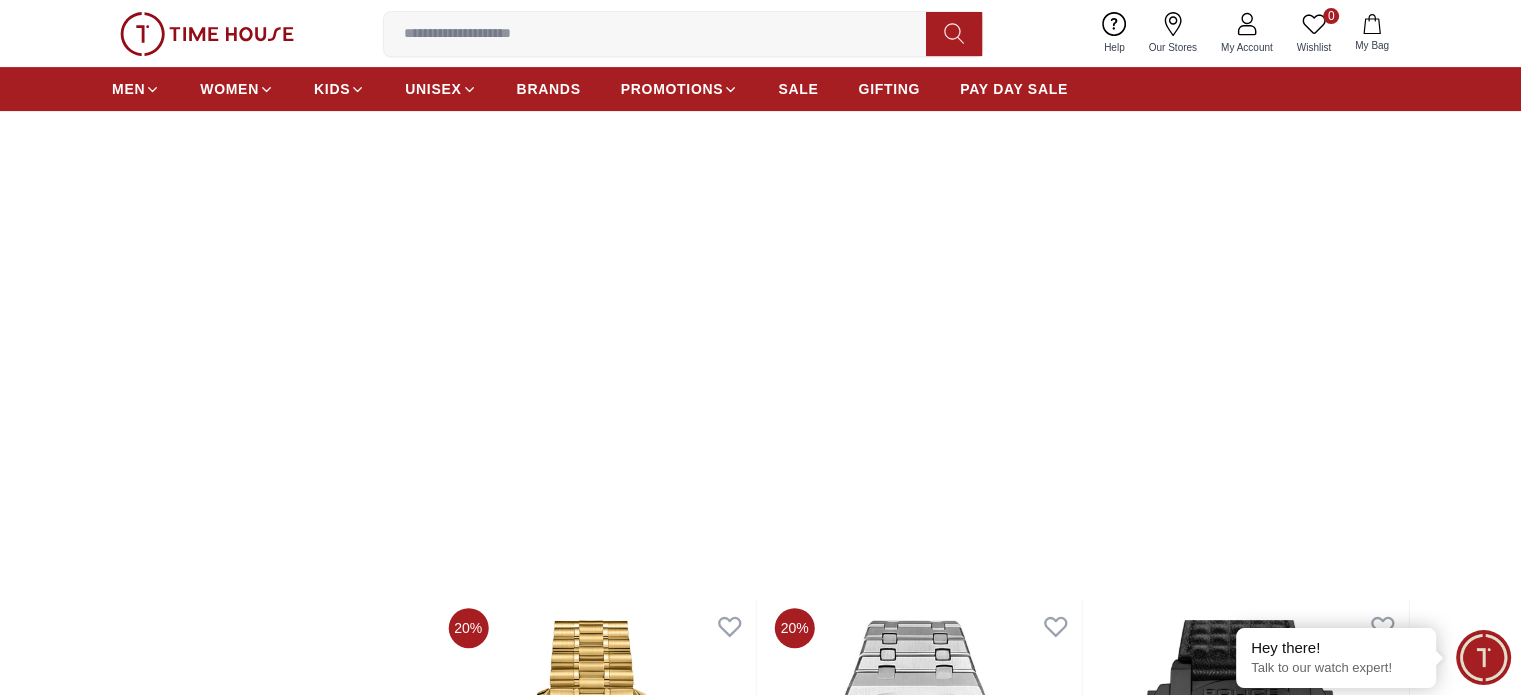 scroll, scrollTop: 600, scrollLeft: 0, axis: vertical 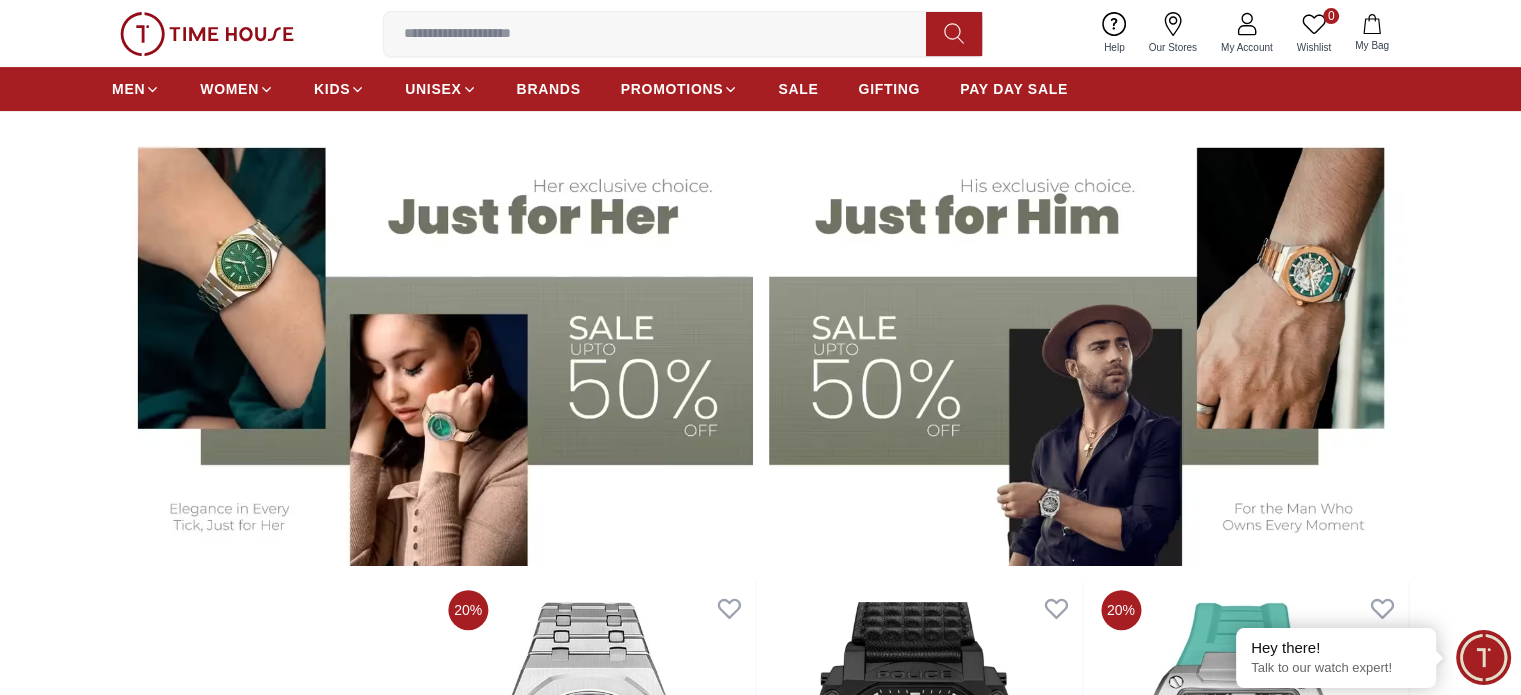 click at bounding box center [1089, 344] 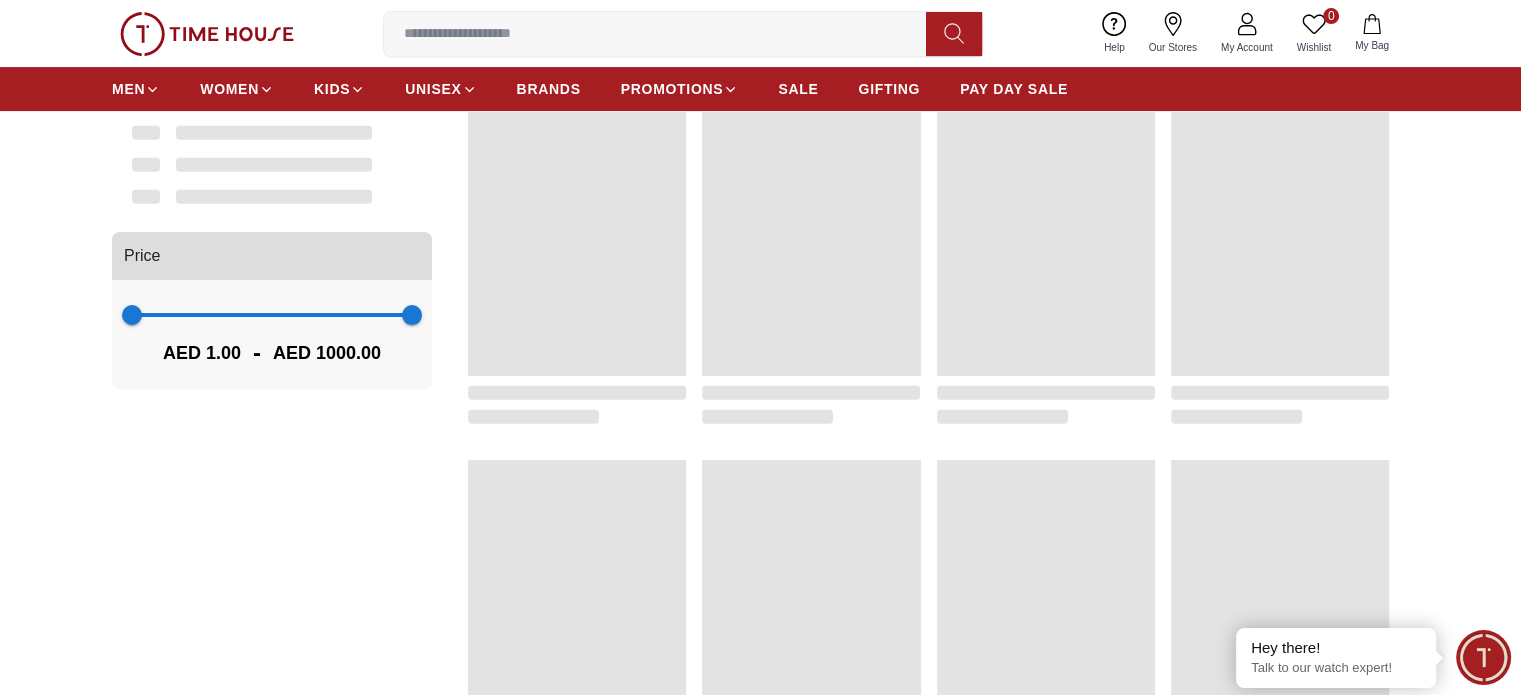 scroll, scrollTop: 0, scrollLeft: 0, axis: both 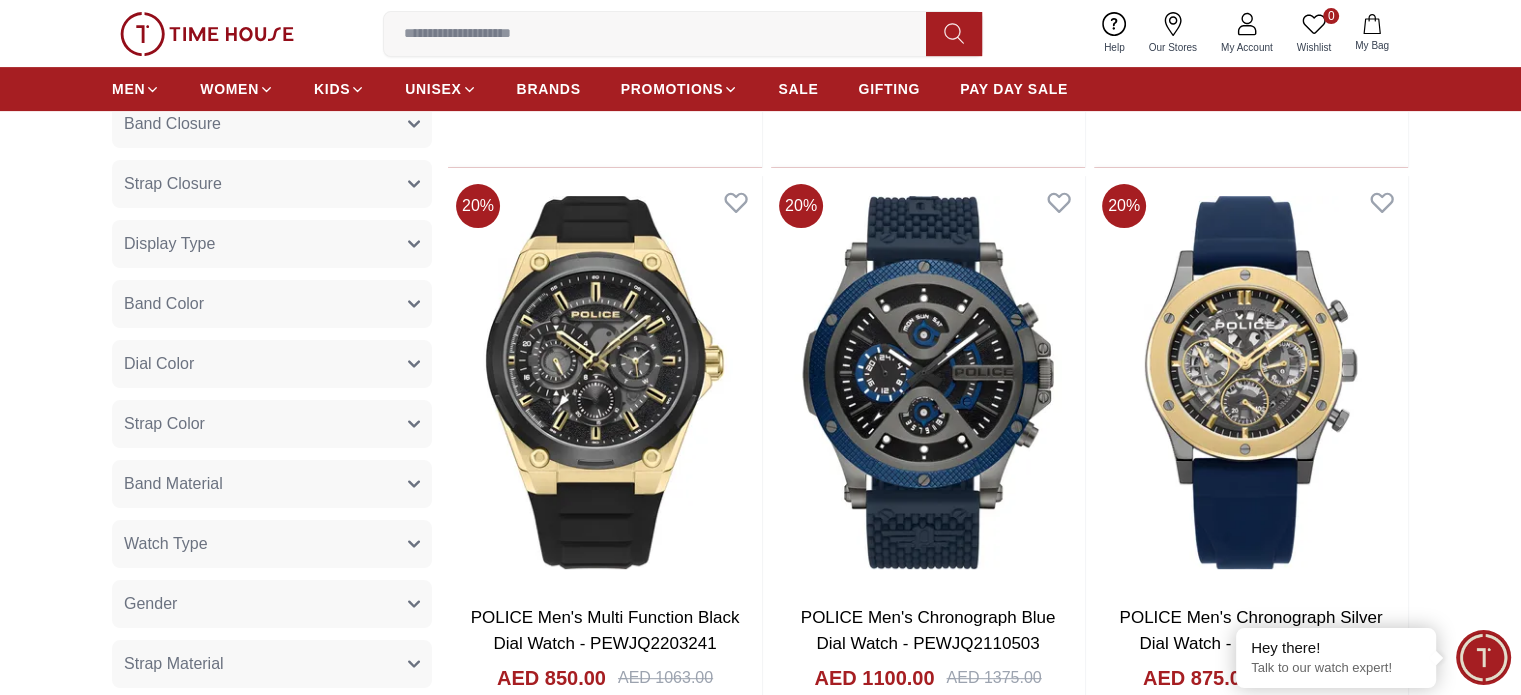 click 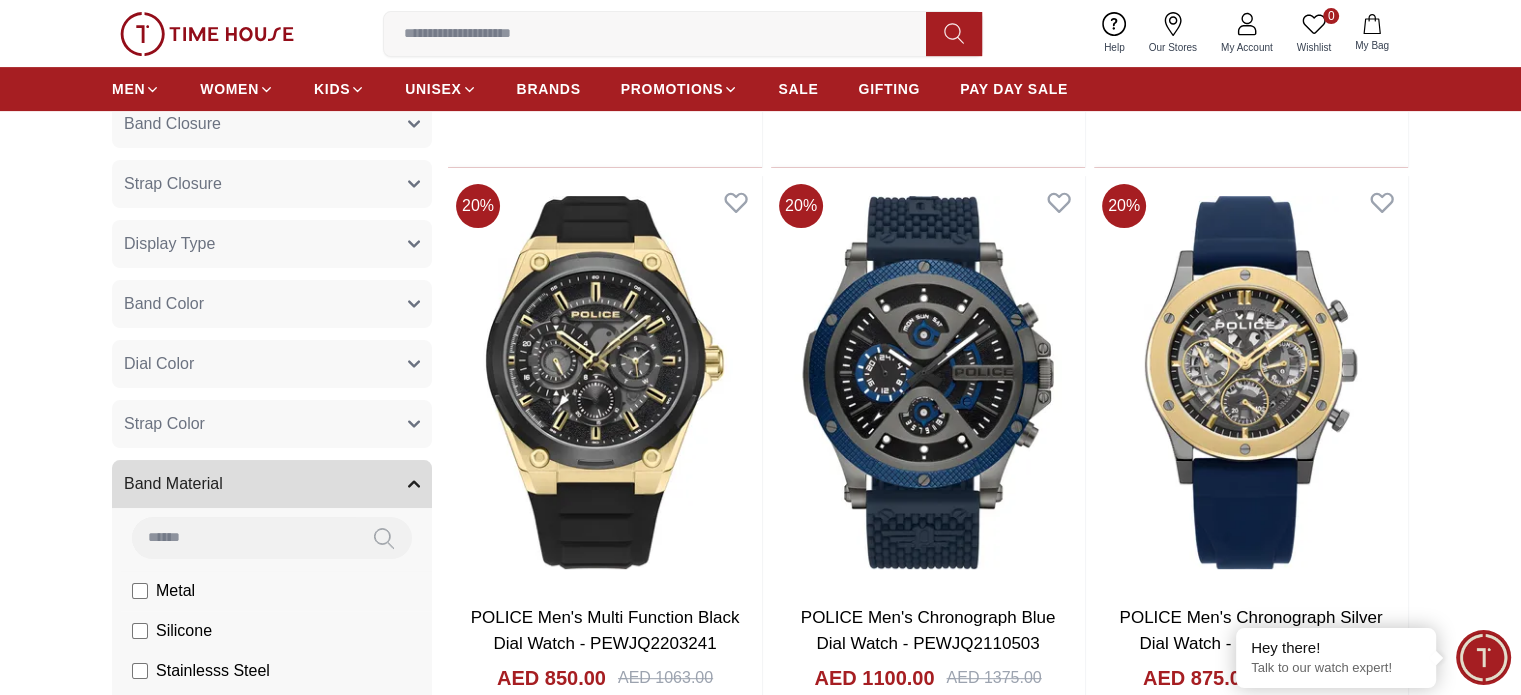 scroll, scrollTop: 0, scrollLeft: 0, axis: both 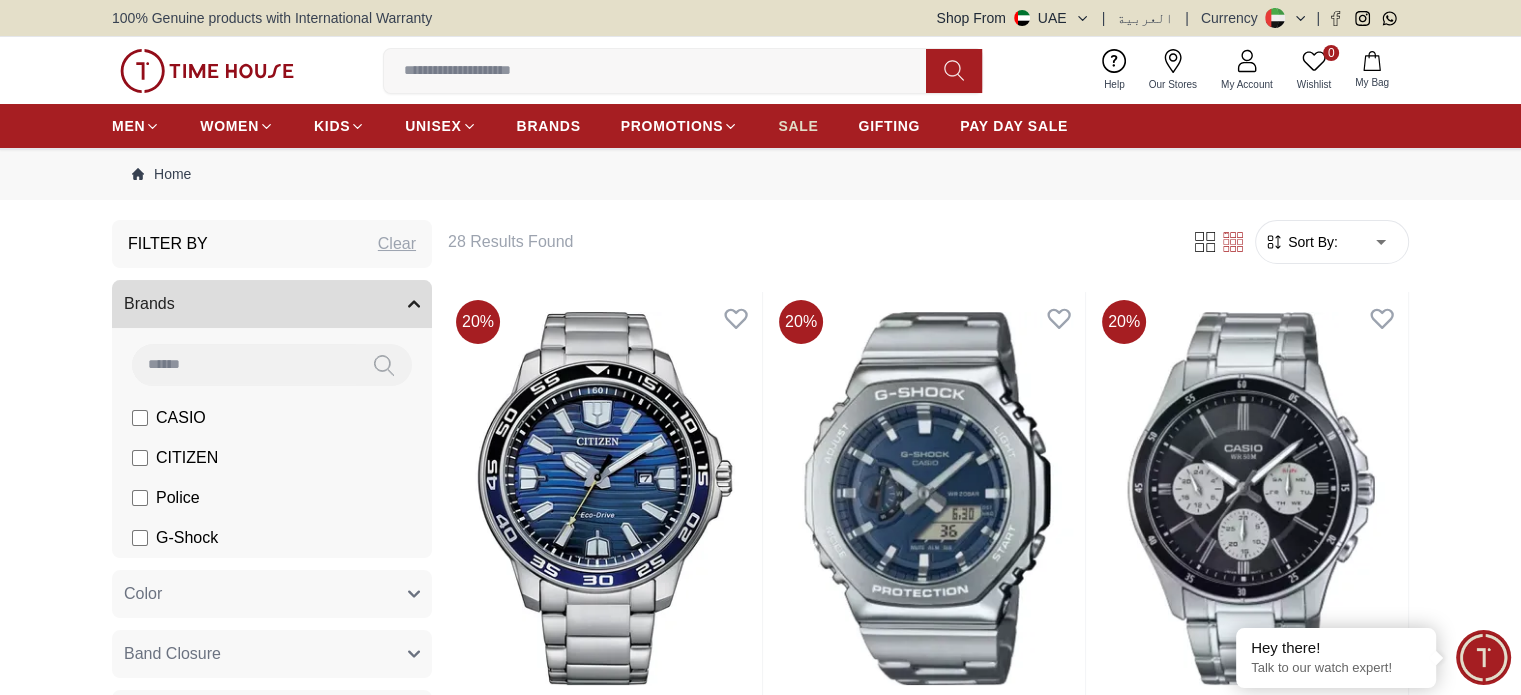 click on "SALE" at bounding box center (798, 126) 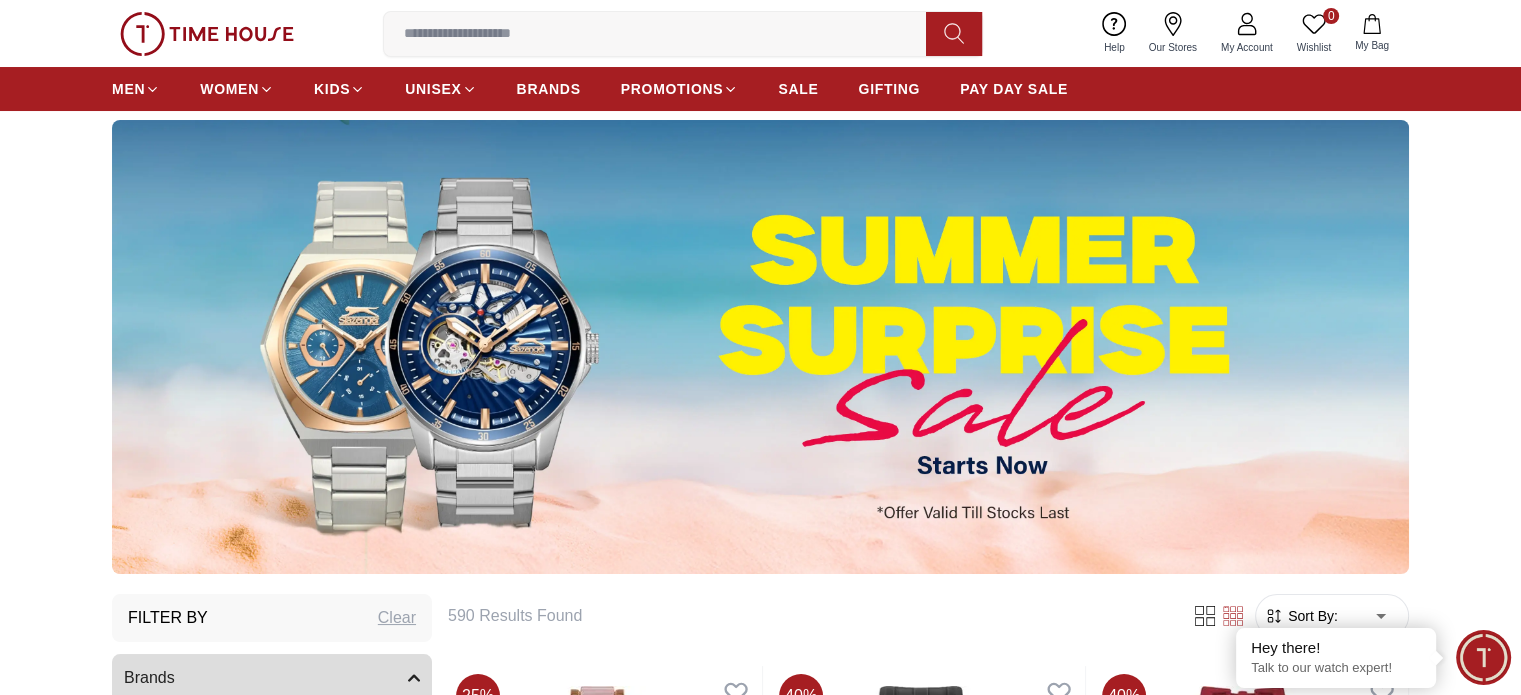 click at bounding box center (760, 347) 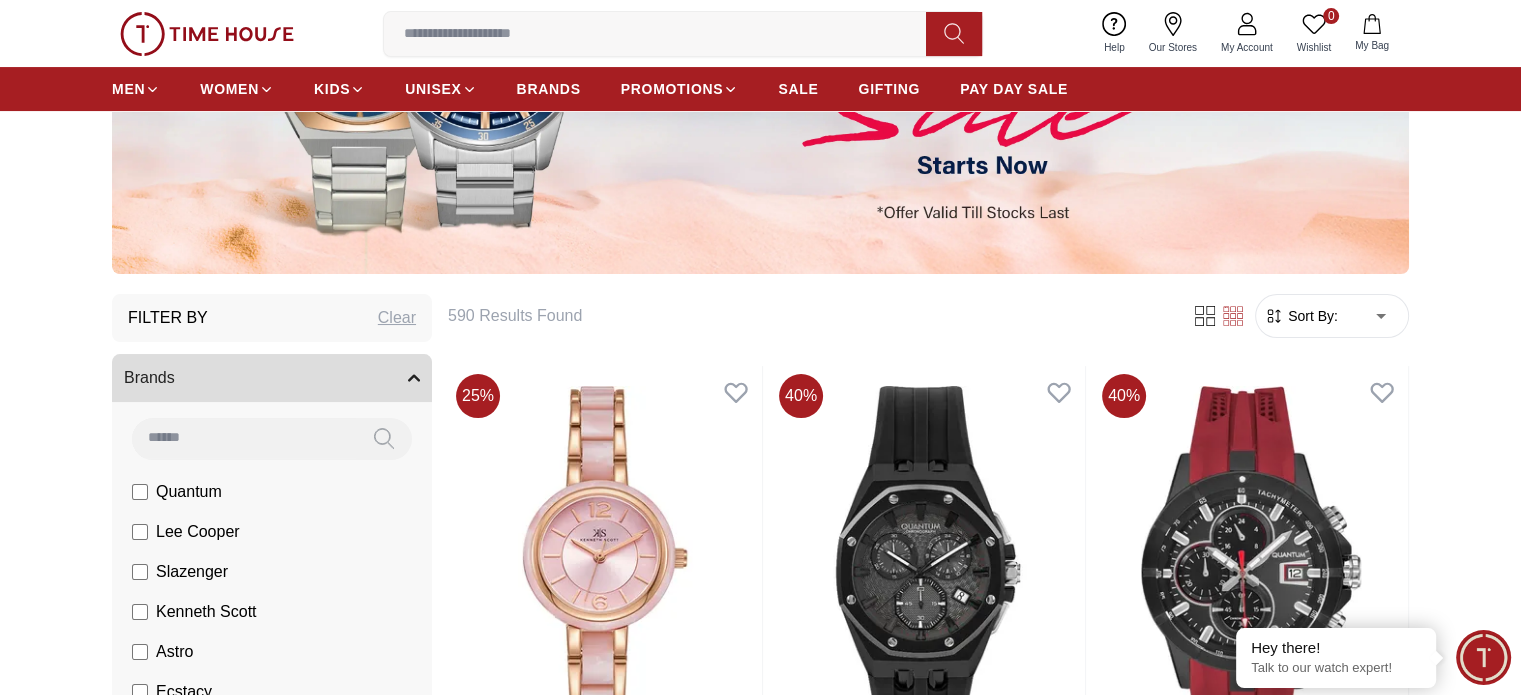click on "Sort By:" at bounding box center (1311, 316) 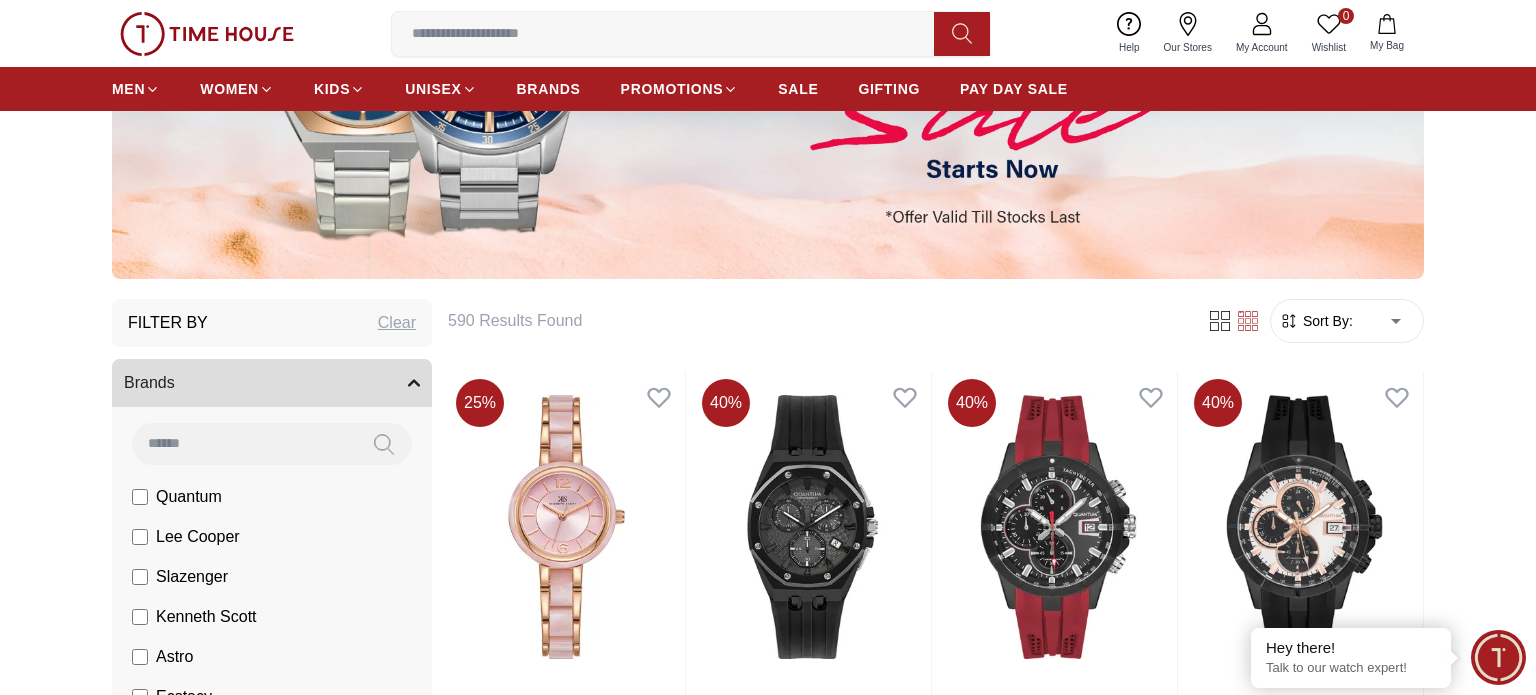 click on "100% Genuine products with International Warranty Shop From [COUNTRY] | العربية |     Currency    | 0 Wishlist My Bag Help Our Stores My Account 0 Wishlist My Bag MEN WOMEN KIDS UNISEX BRANDS PROMOTIONS SALE GIFTING PAY DAY SALE Home    Filter By Clear Brands Quantum Lee Cooper Slazenger Kenneth Scott Astro Ecstacy Tornado Color Black Green Blue Red Dark Blue Silver Silver / Black Black / Gold Orange Rose Gold Grey White Mop White White / Rose Gold Silver / Silver Silver / Gold Silver / Rose Gold Black / Black Black / Silver Black / Rose Gold Gold Yellow Dark Green Brown White / Silver Light Blue Black /Grey Black /Black Black / Rose Gold / Black Rose Gold / Black Rose Gold / Black / Black Blue / Rose Gold Pink Green /Silver Purple Silver Silver Silver / Blue Titanum Navy Blue Military Green Blue / Silver Champagne White / Gold White / Gold  Black  Ivory O.Green Peach Green / Silver MOP Light blue Blue  Dark green Light green Rose gold Beige Green Sunray  Rose Gold Sunray  Blue MOP Rose Gold MOP" at bounding box center [768, 1656] 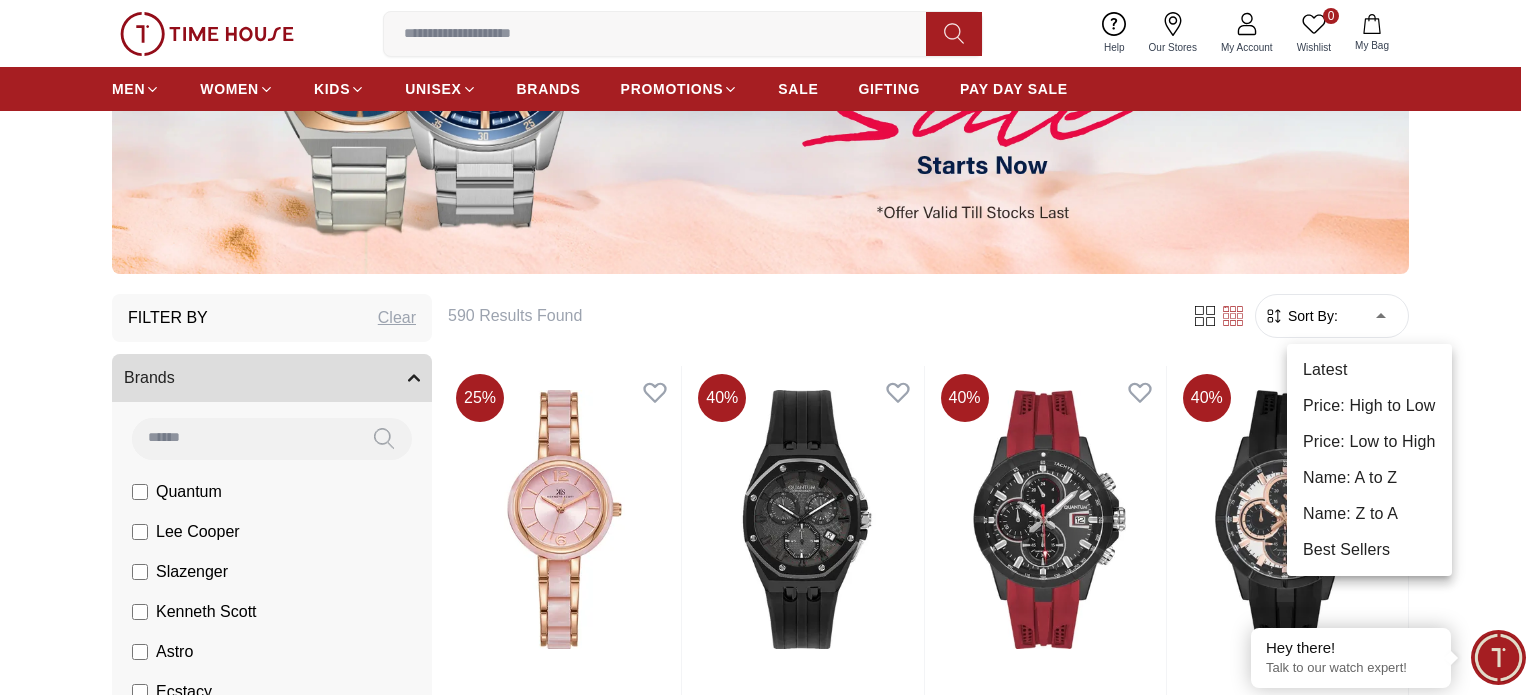 click at bounding box center (768, 347) 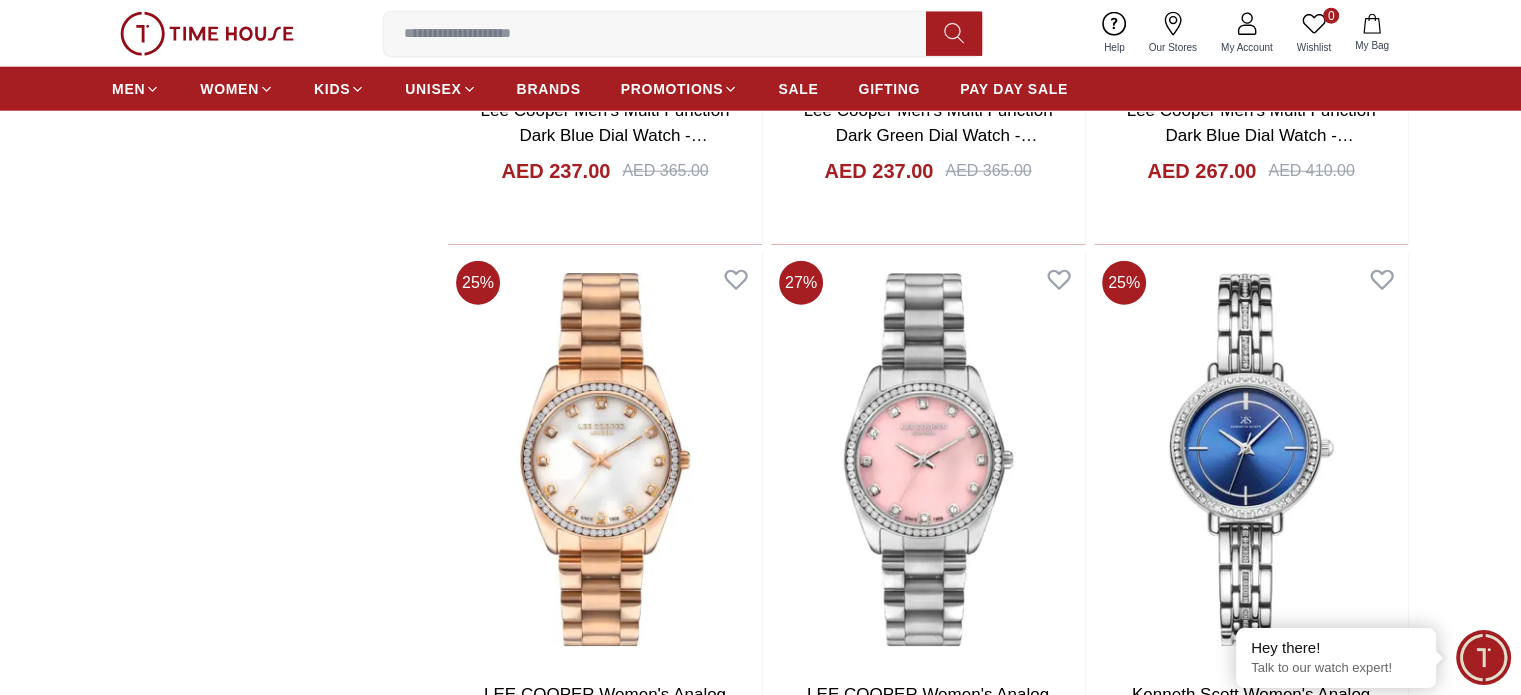 scroll, scrollTop: 5204, scrollLeft: 0, axis: vertical 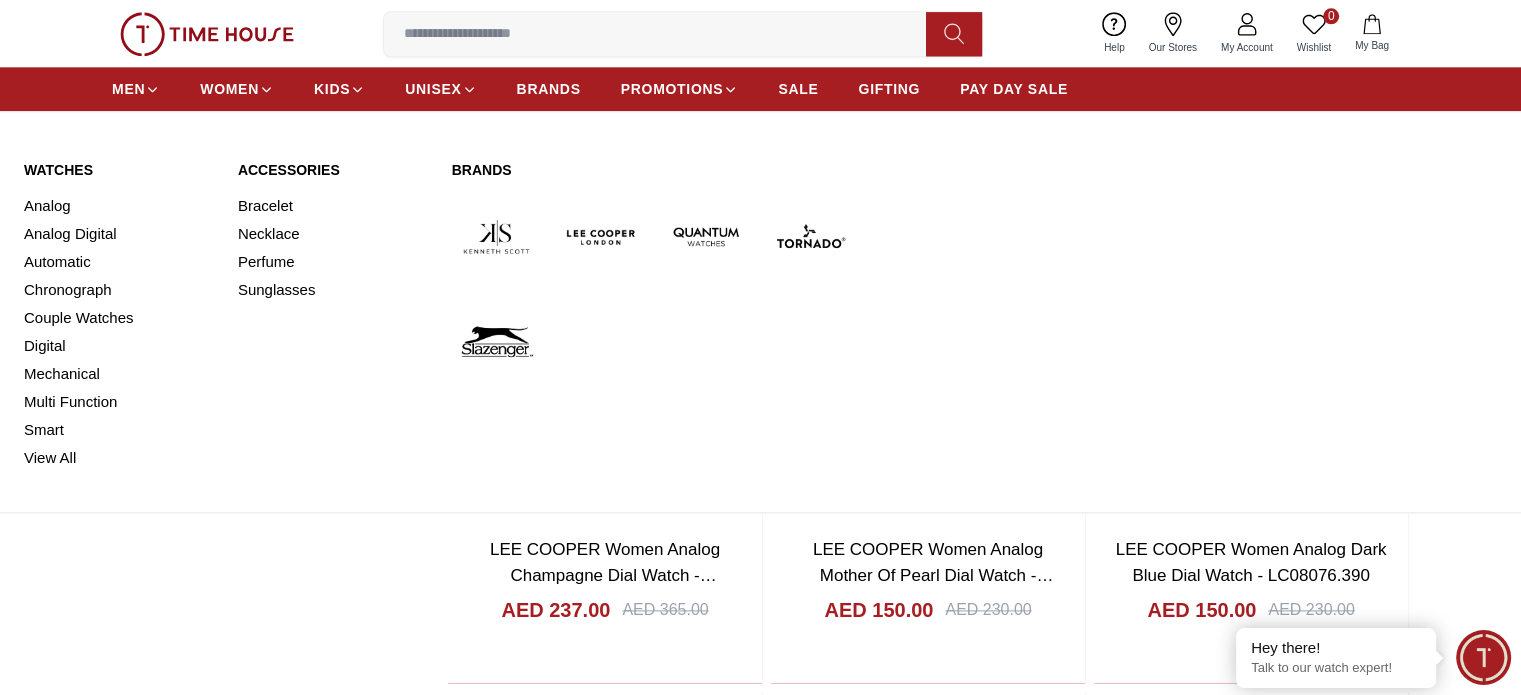 click on "Watches" at bounding box center [119, 170] 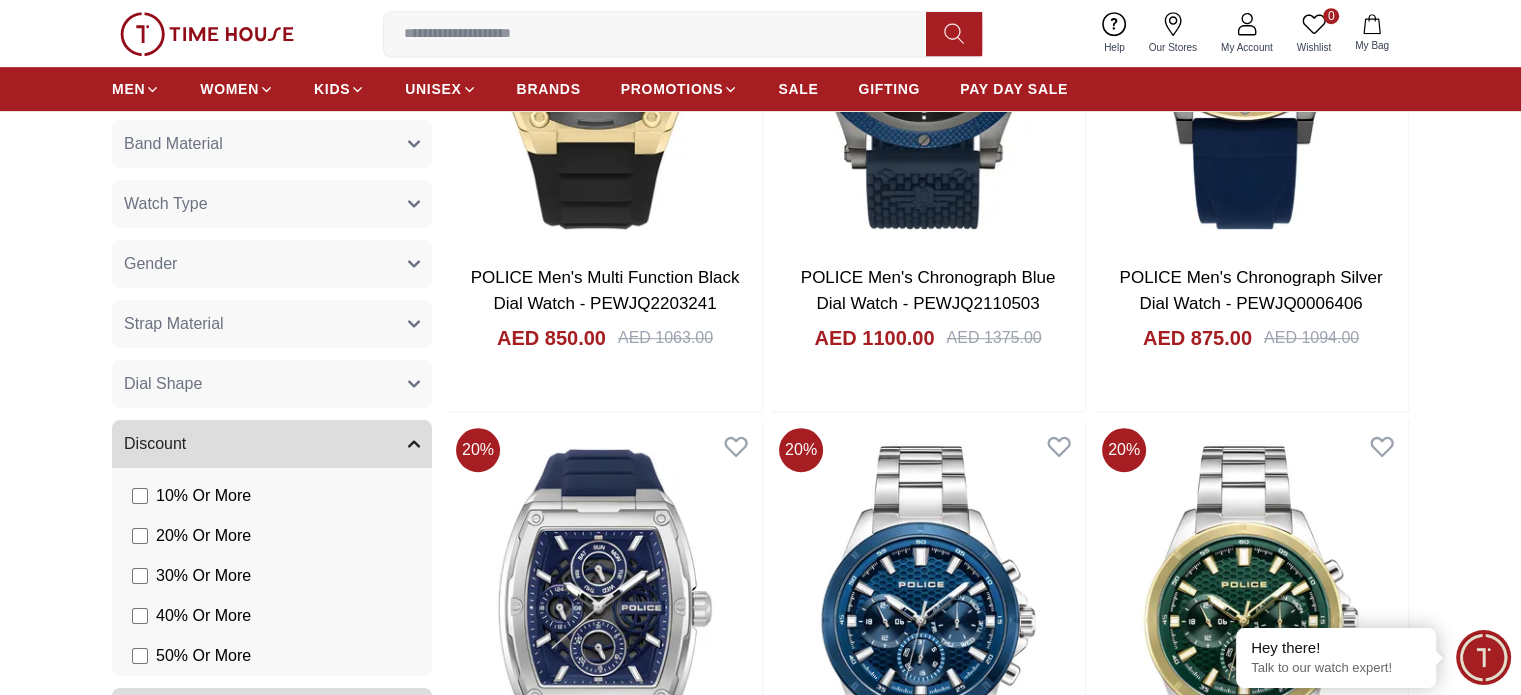 scroll, scrollTop: 800, scrollLeft: 0, axis: vertical 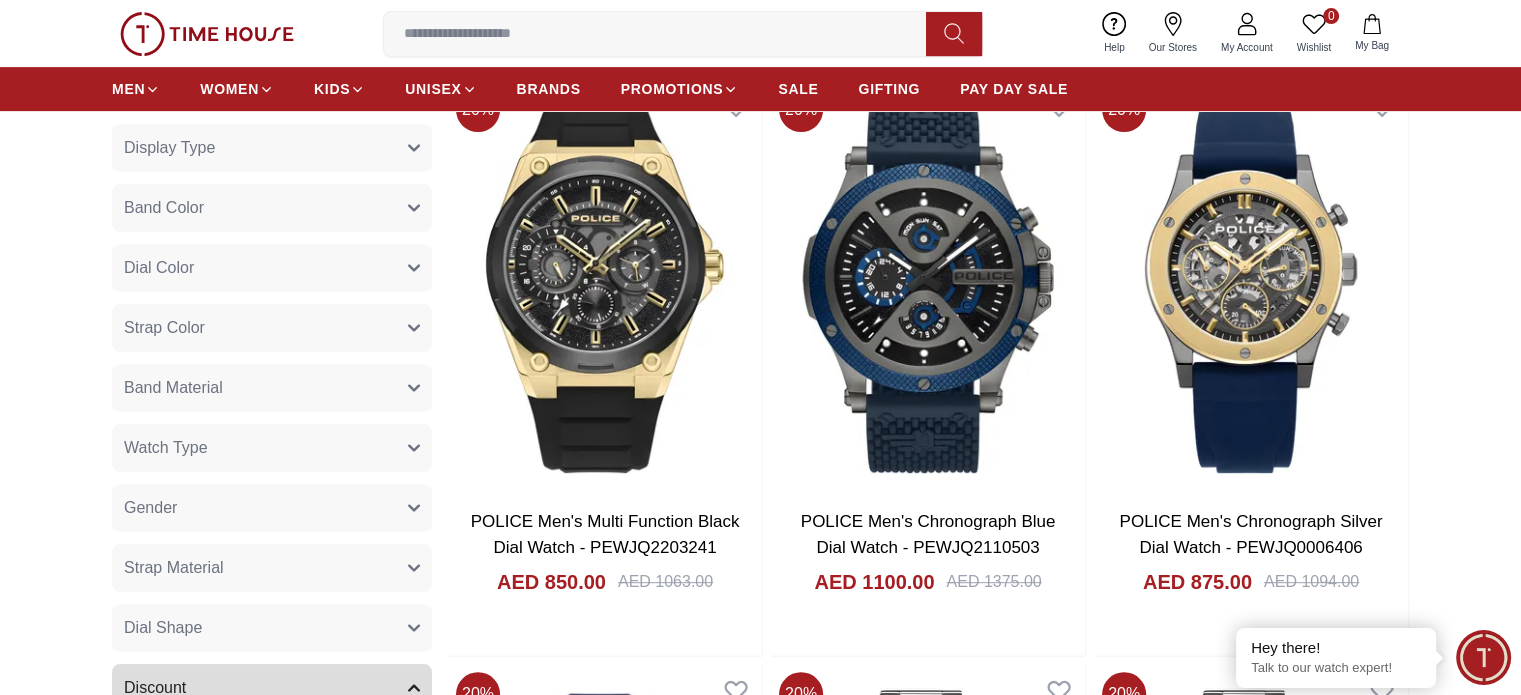 click at bounding box center (207, 34) 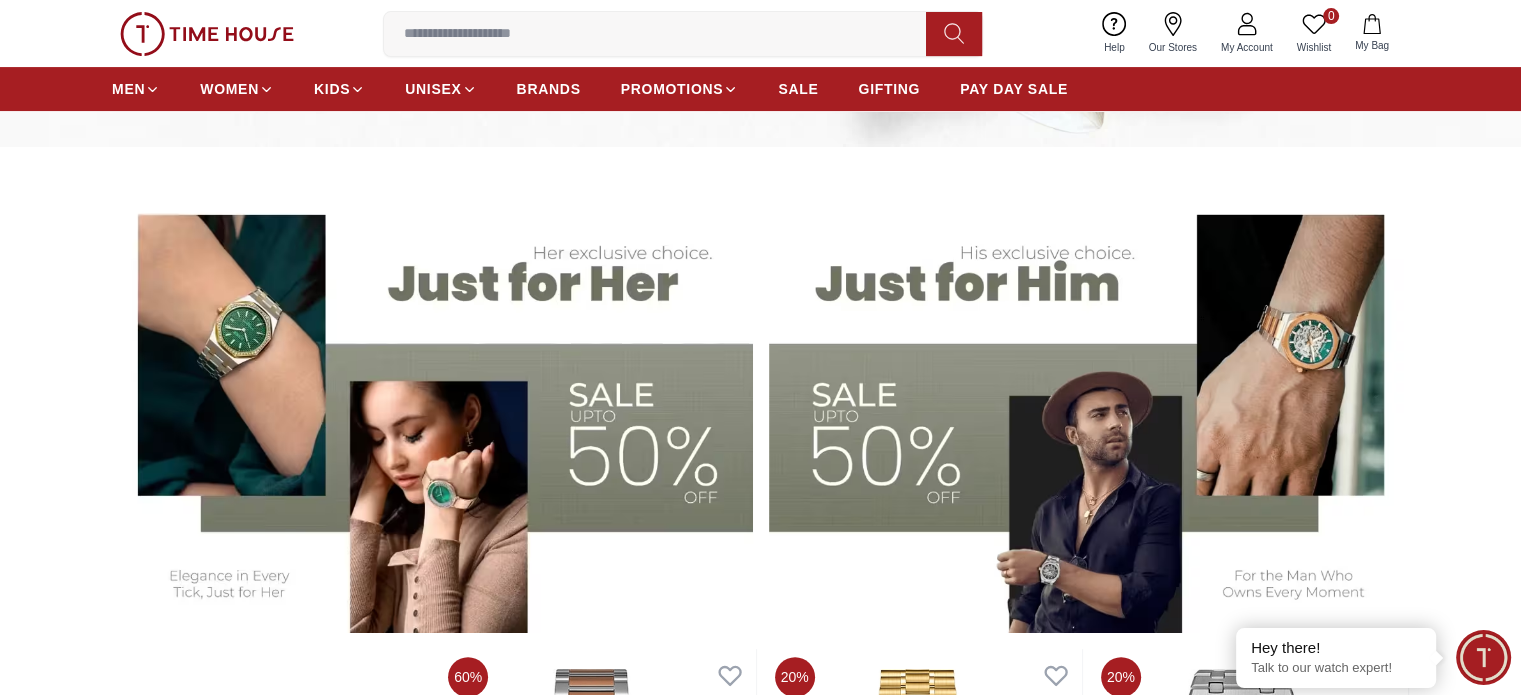 scroll, scrollTop: 800, scrollLeft: 0, axis: vertical 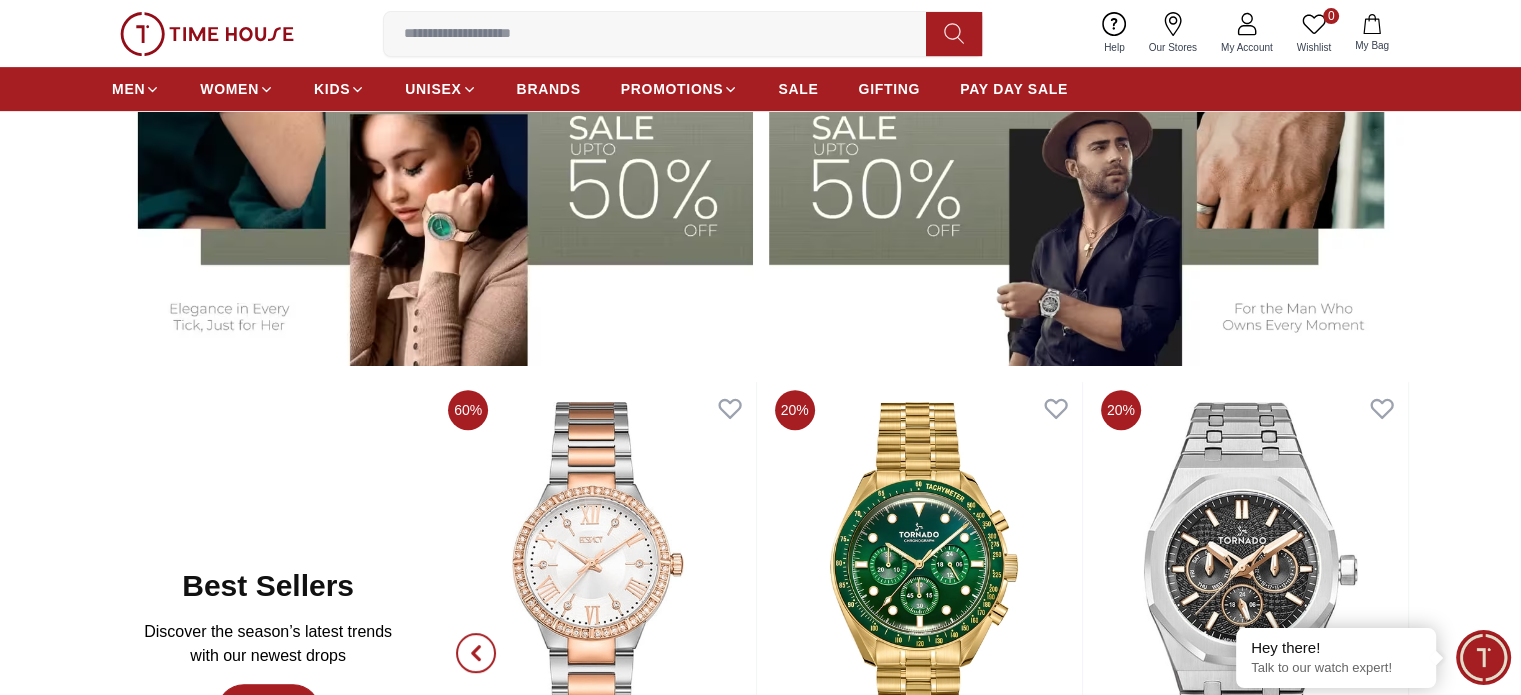 click at bounding box center [1089, 144] 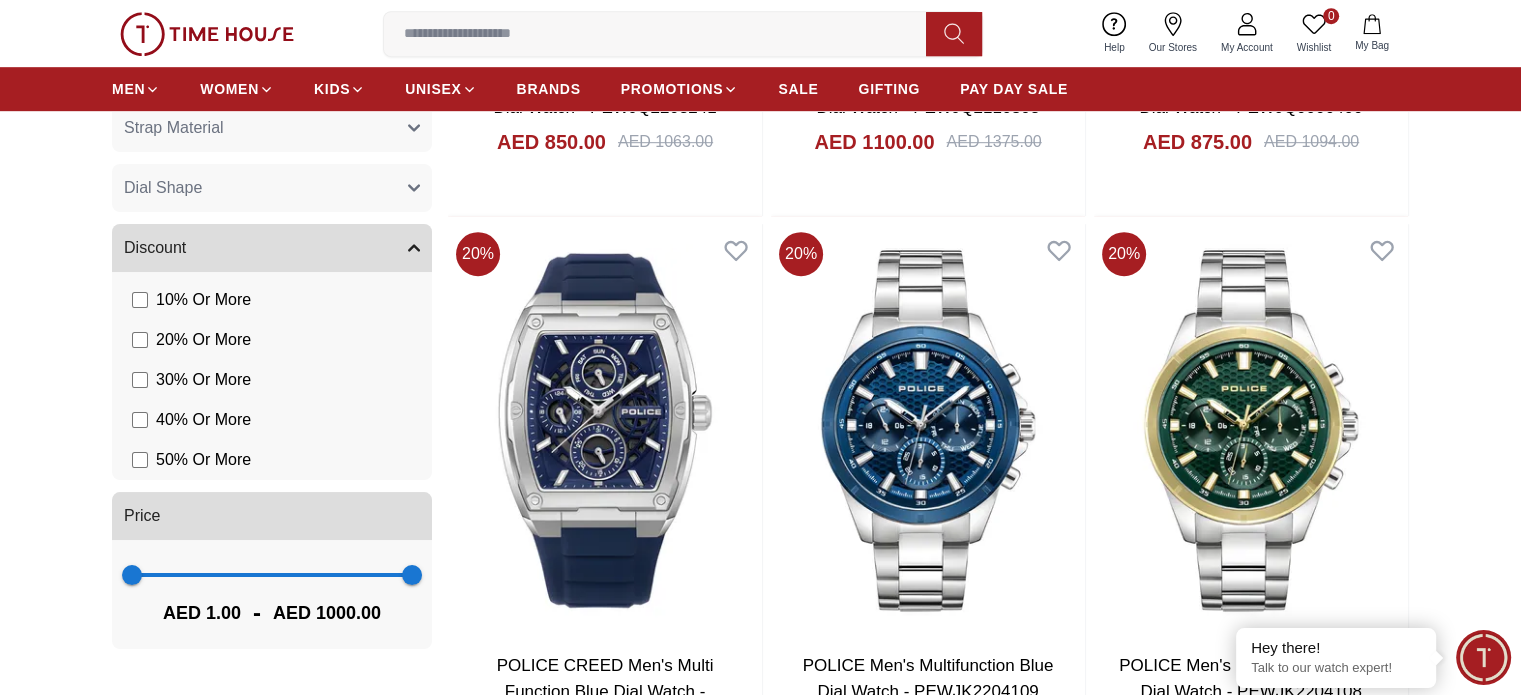 scroll, scrollTop: 1200, scrollLeft: 0, axis: vertical 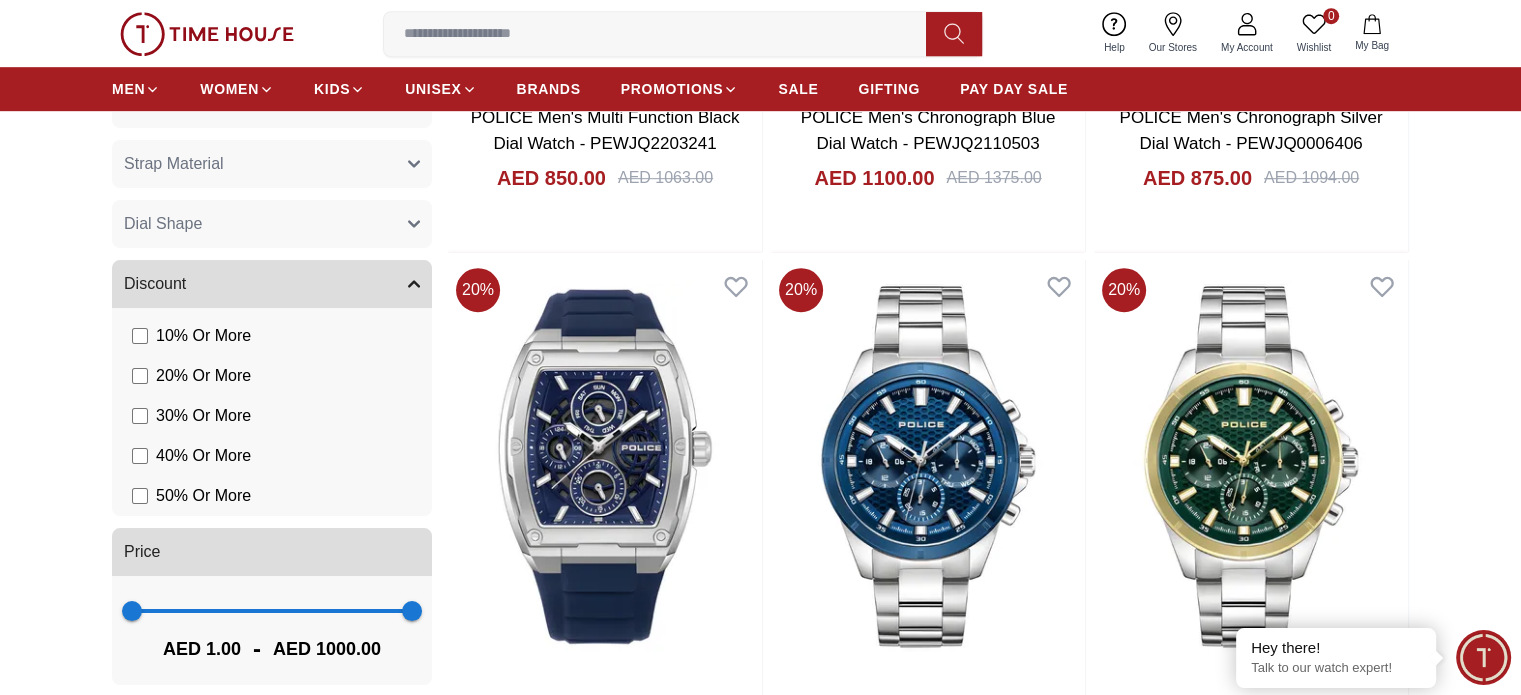 click on "Strap Material" at bounding box center [272, 164] 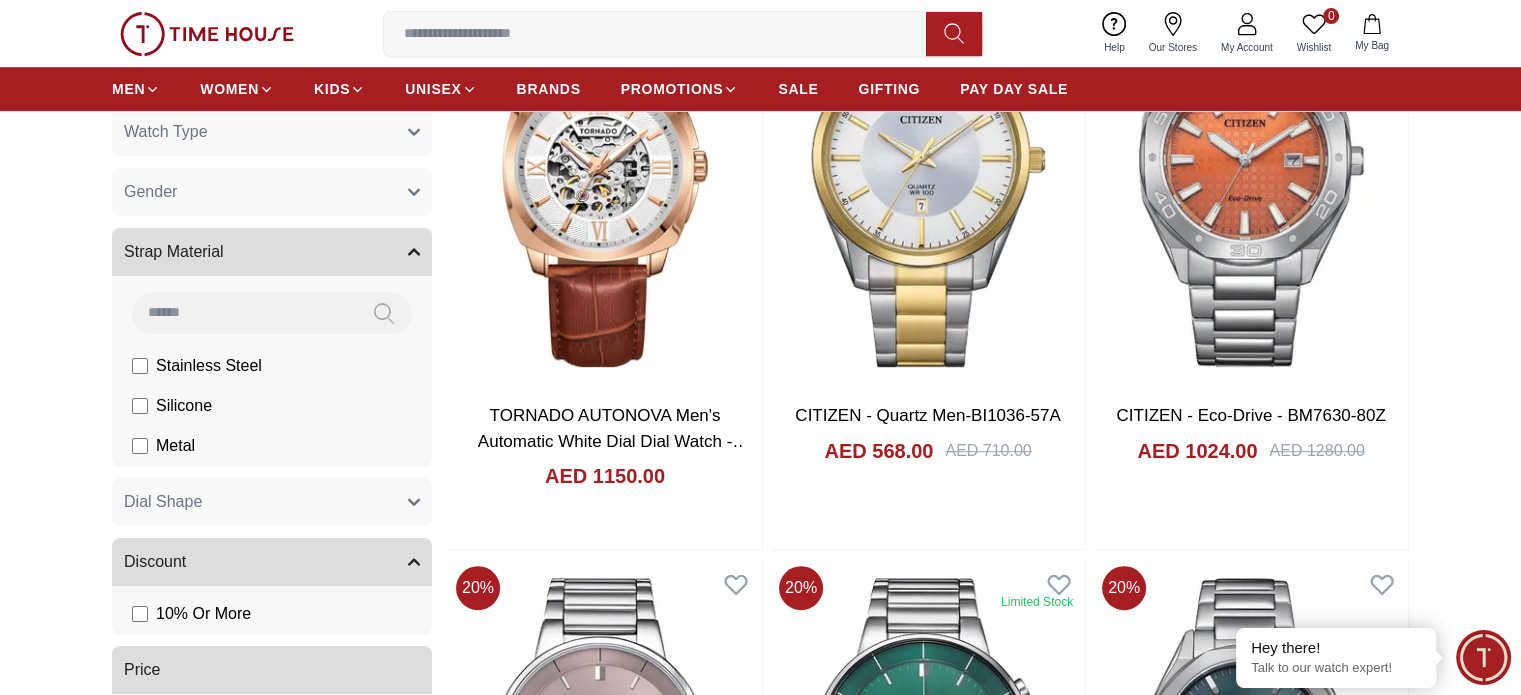 scroll, scrollTop: 889, scrollLeft: 0, axis: vertical 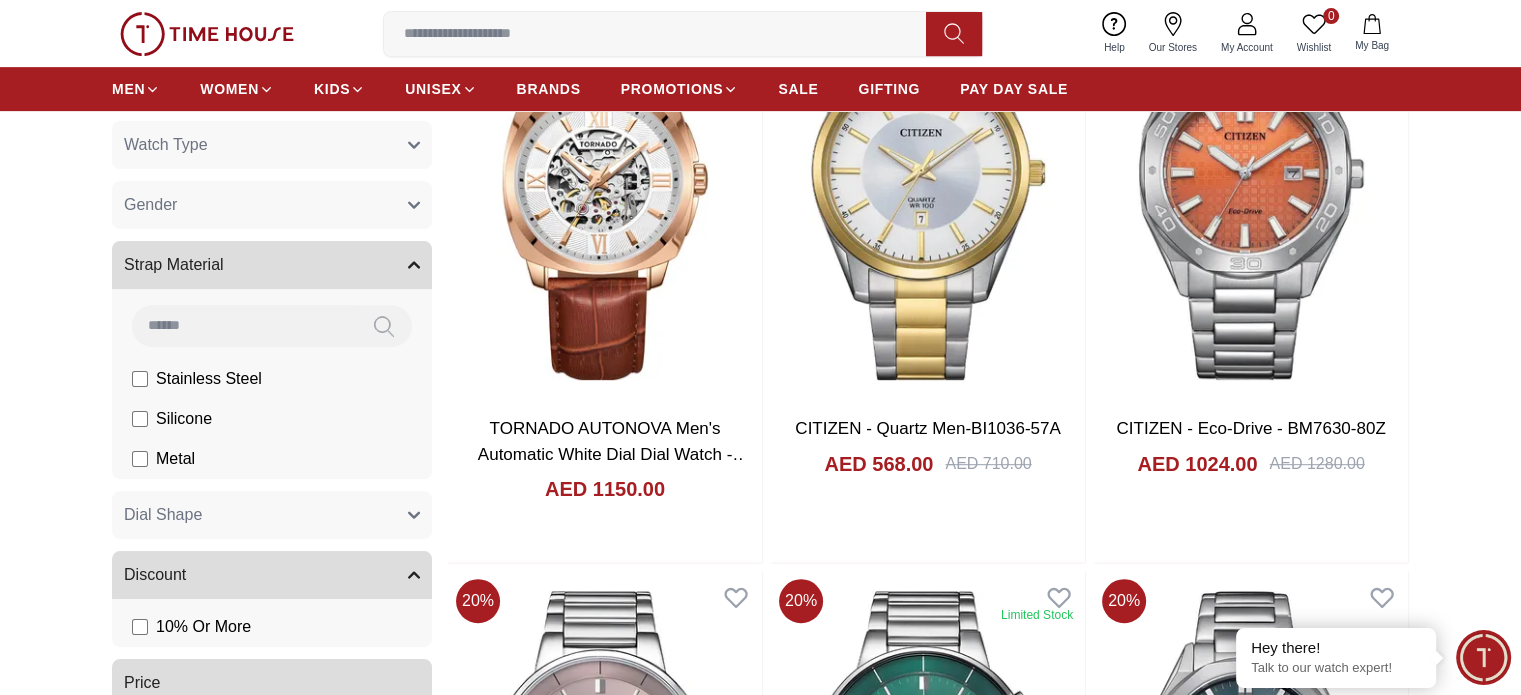 click on "Metal" at bounding box center (187, -391) 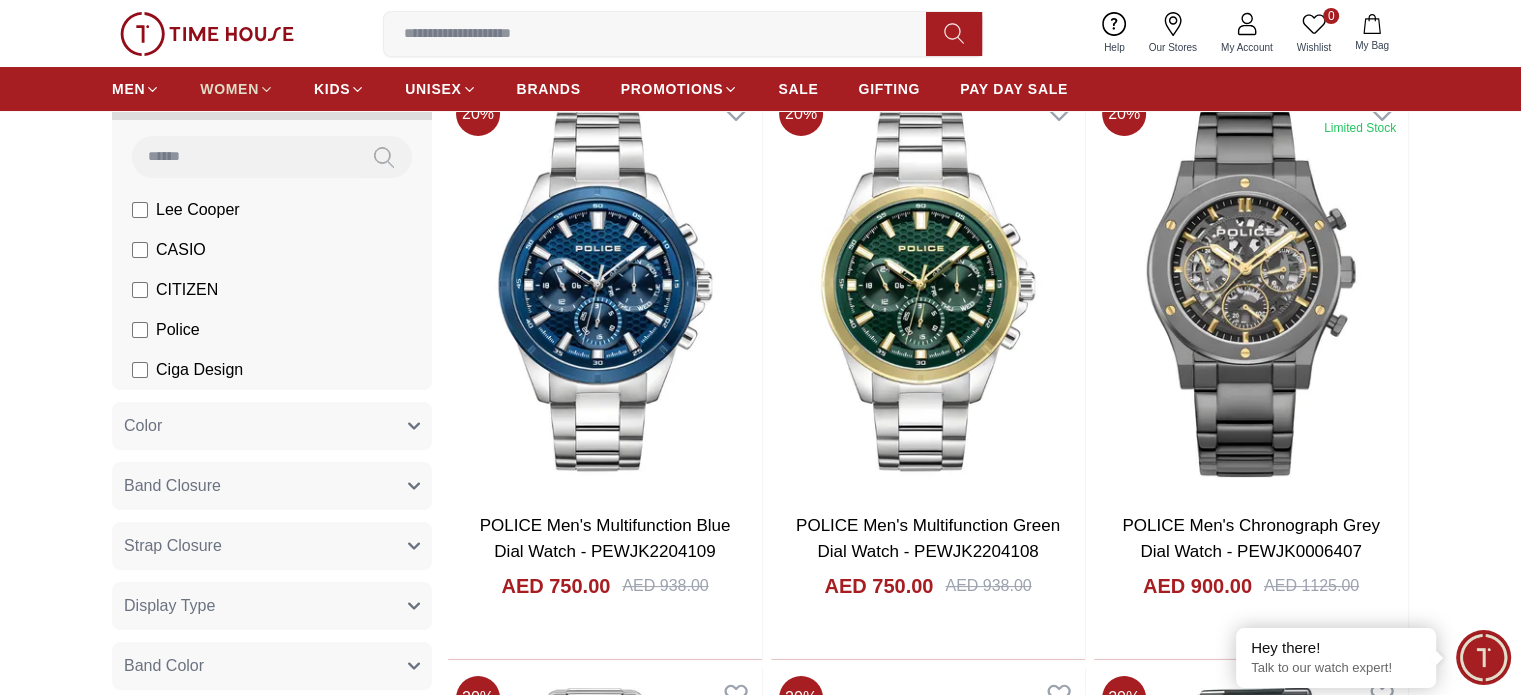 scroll, scrollTop: 200, scrollLeft: 0, axis: vertical 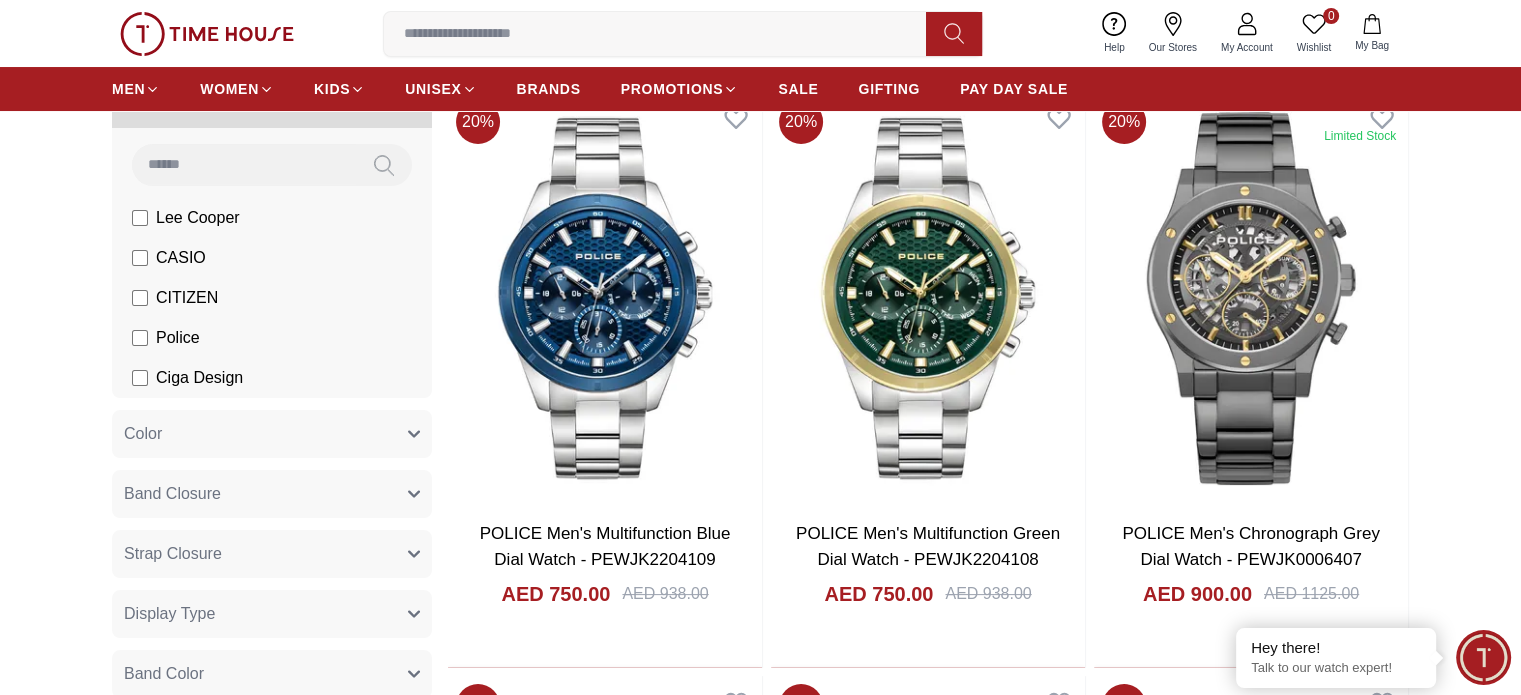 click at bounding box center [207, 34] 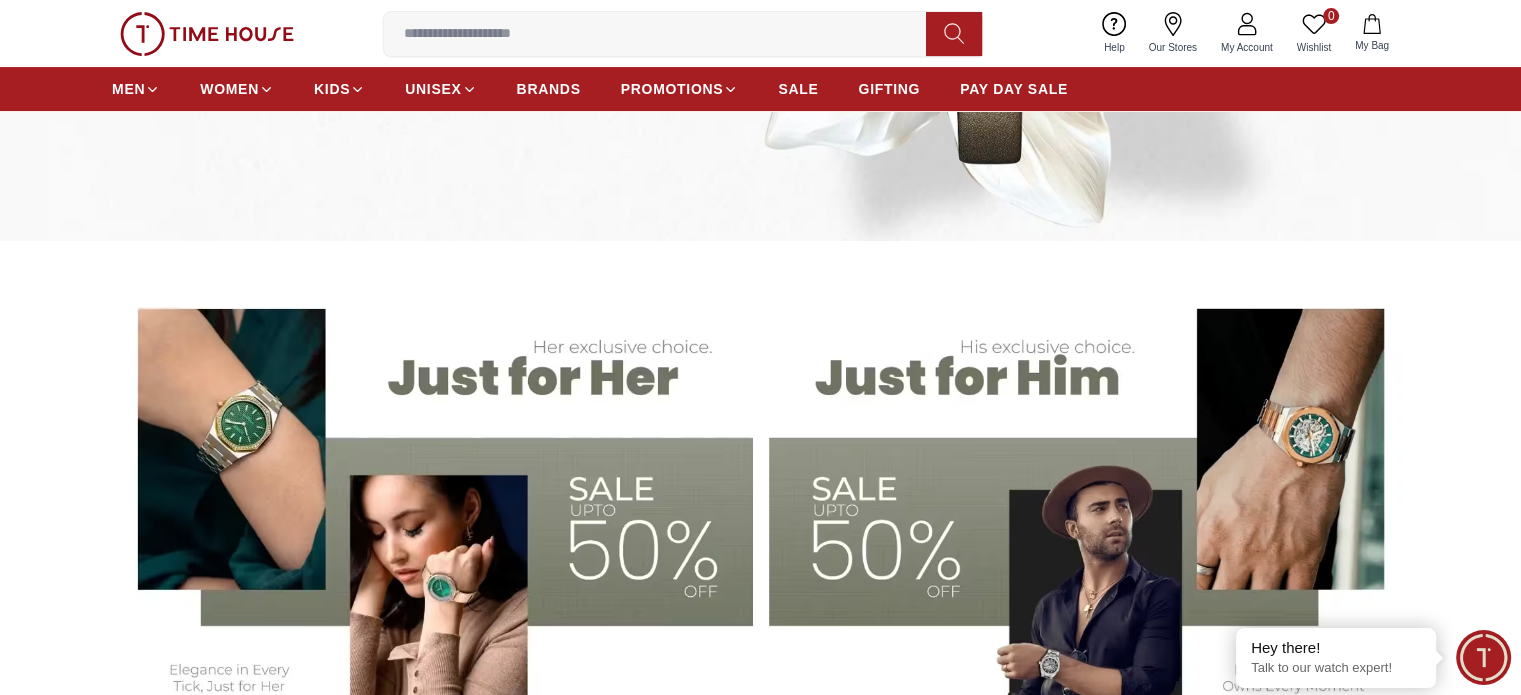 scroll, scrollTop: 500, scrollLeft: 0, axis: vertical 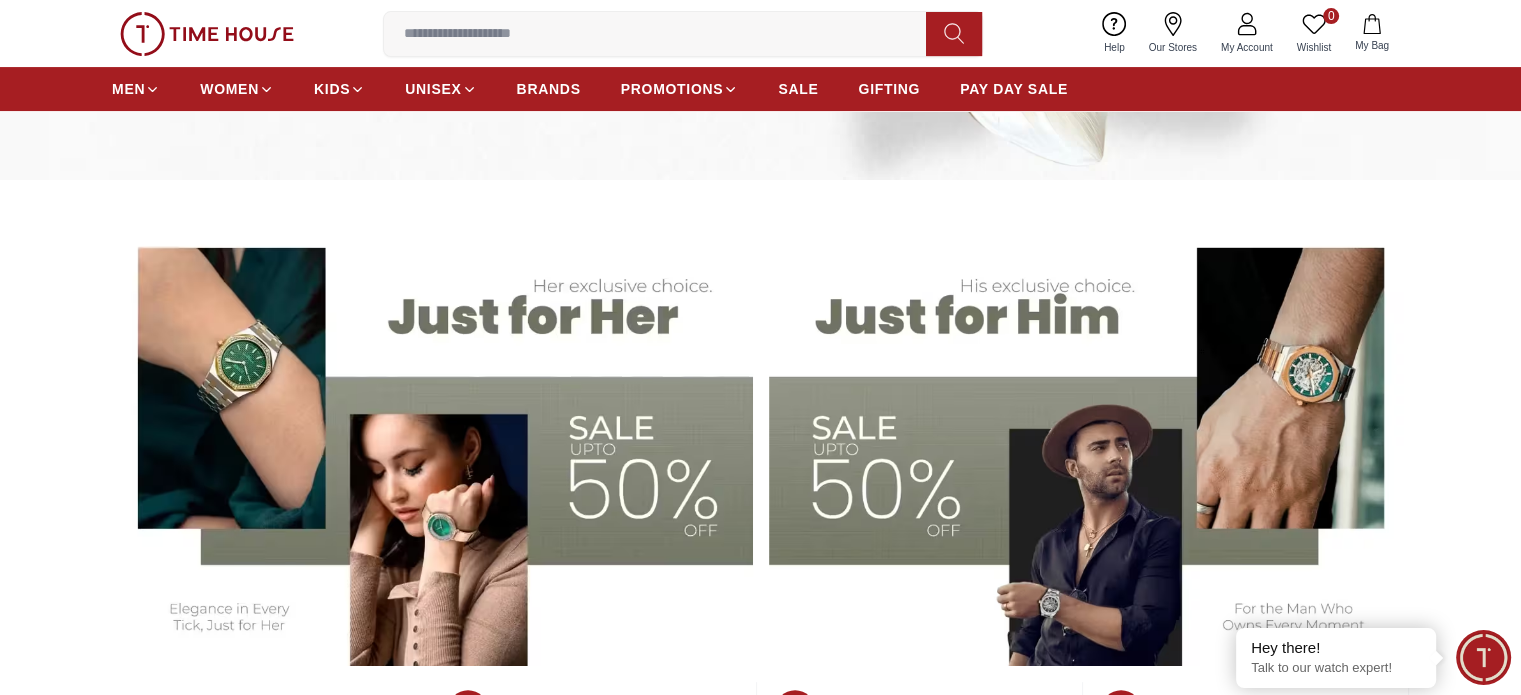 click at bounding box center (1089, 444) 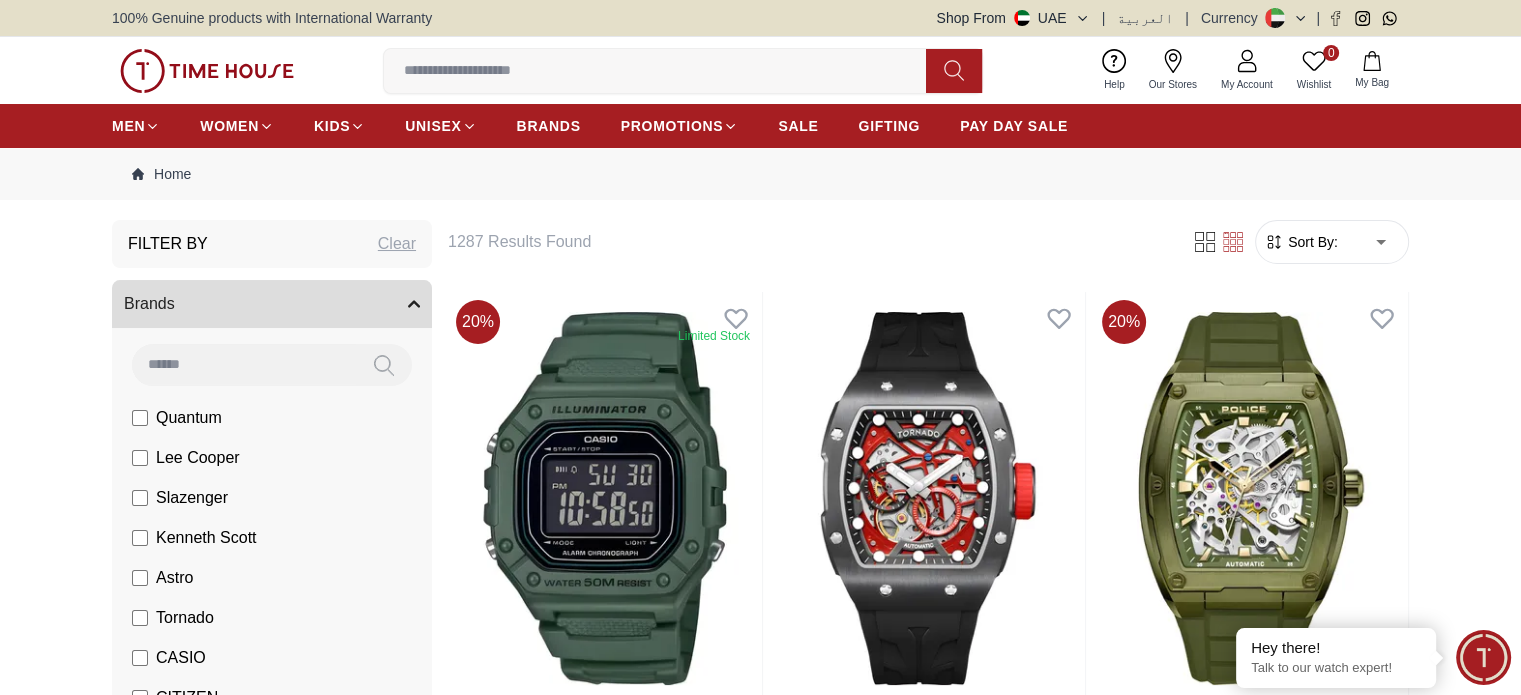 scroll, scrollTop: 700, scrollLeft: 0, axis: vertical 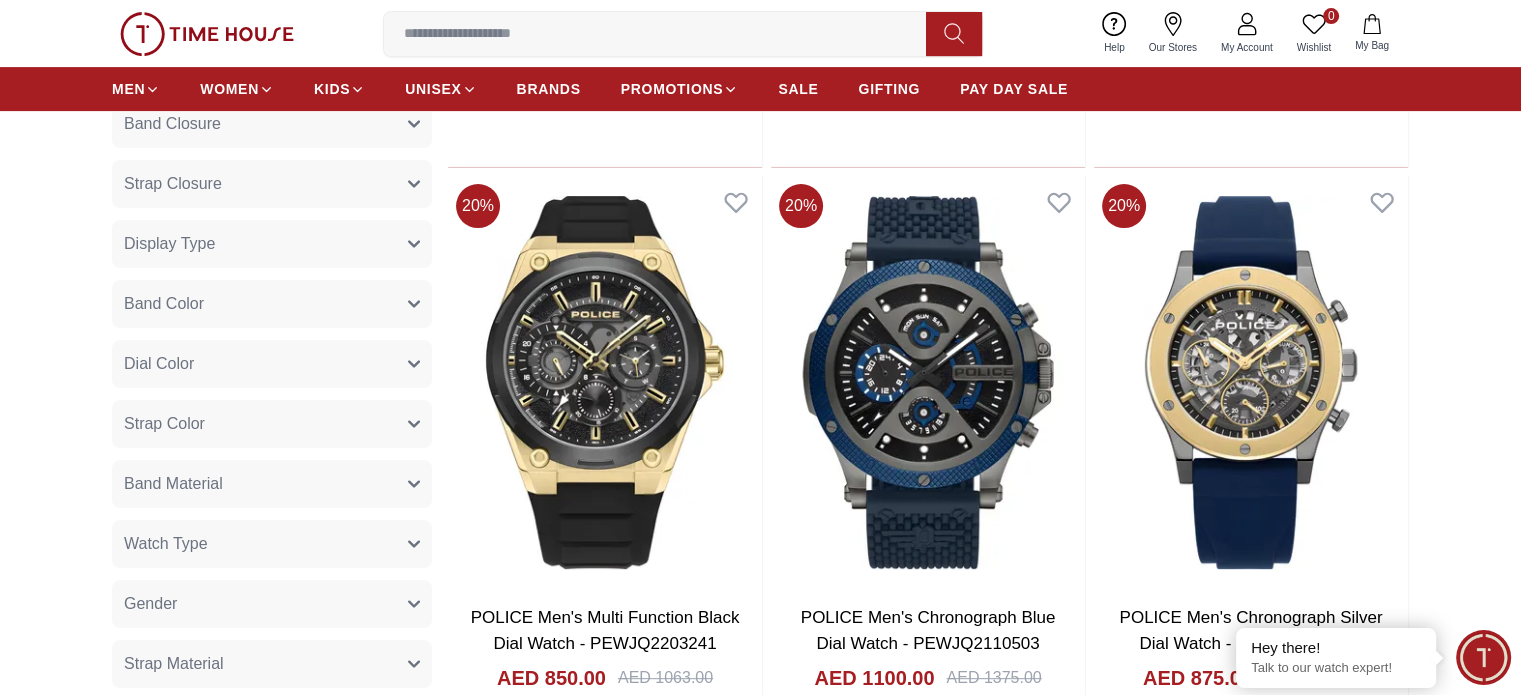 click on "Band Material" at bounding box center [272, 484] 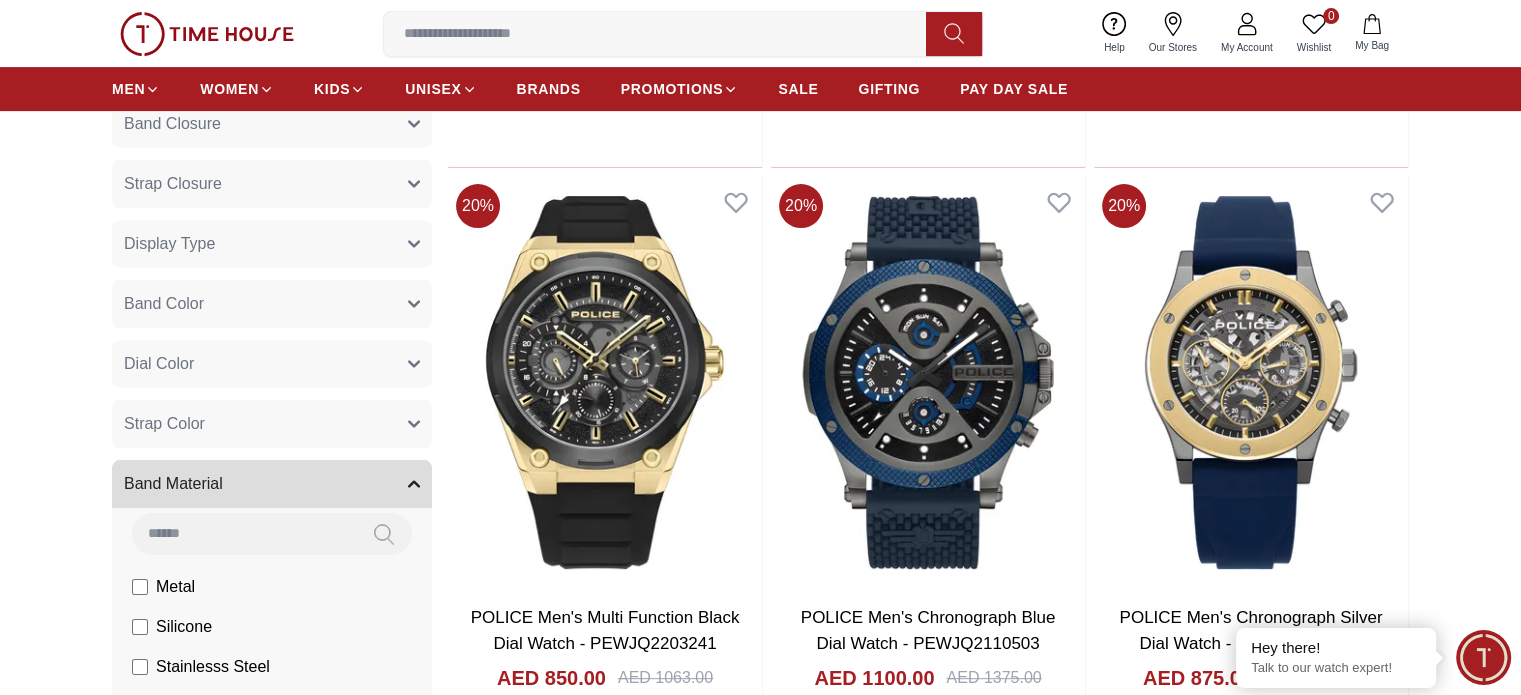 scroll, scrollTop: 0, scrollLeft: 0, axis: both 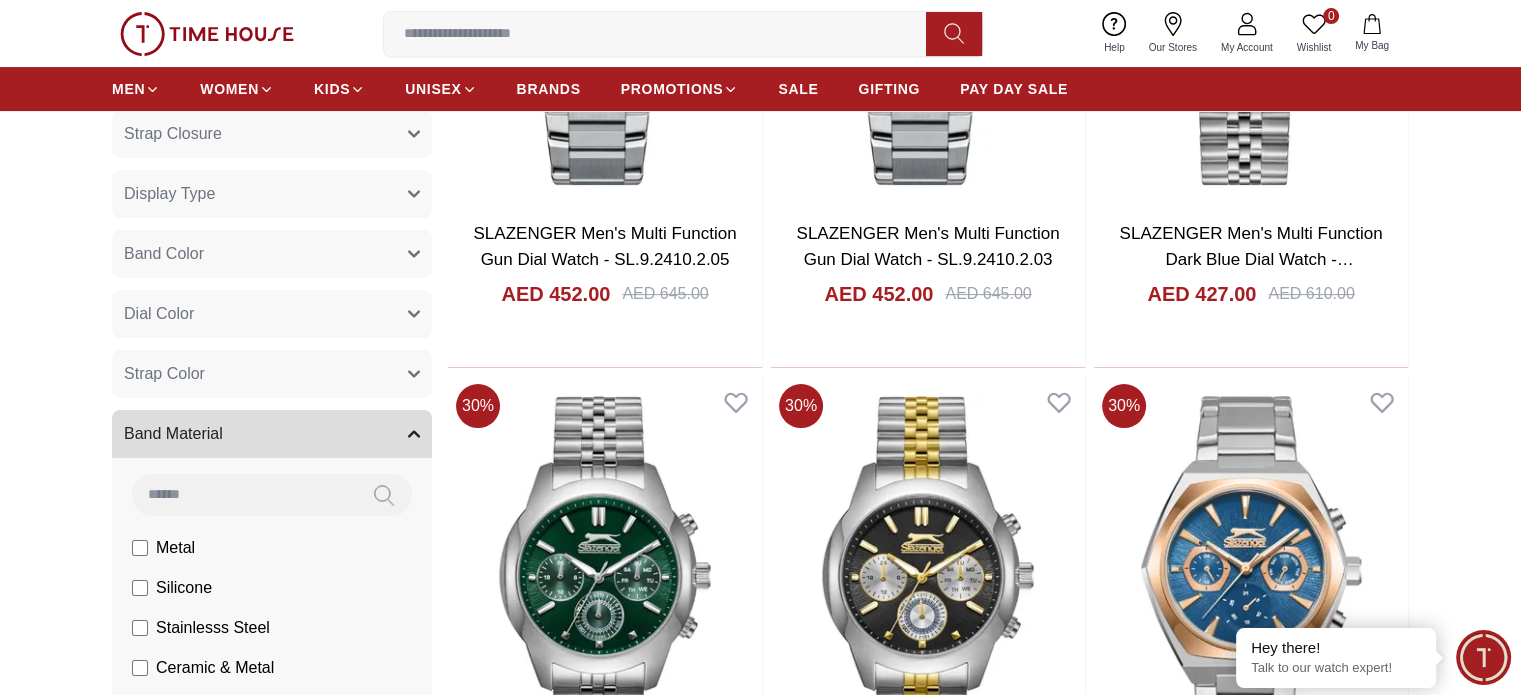 click on "Band Color" at bounding box center [272, 254] 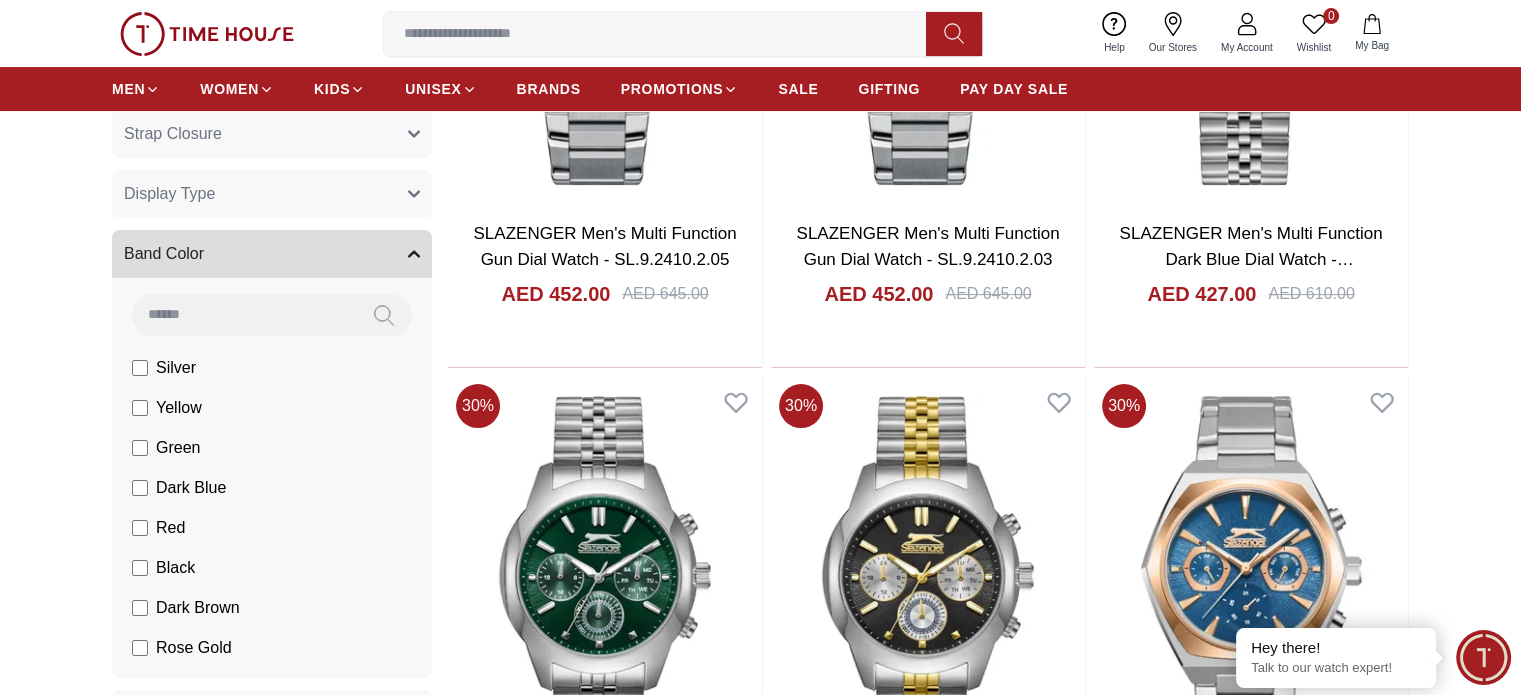 click on "Band Color" at bounding box center [272, 254] 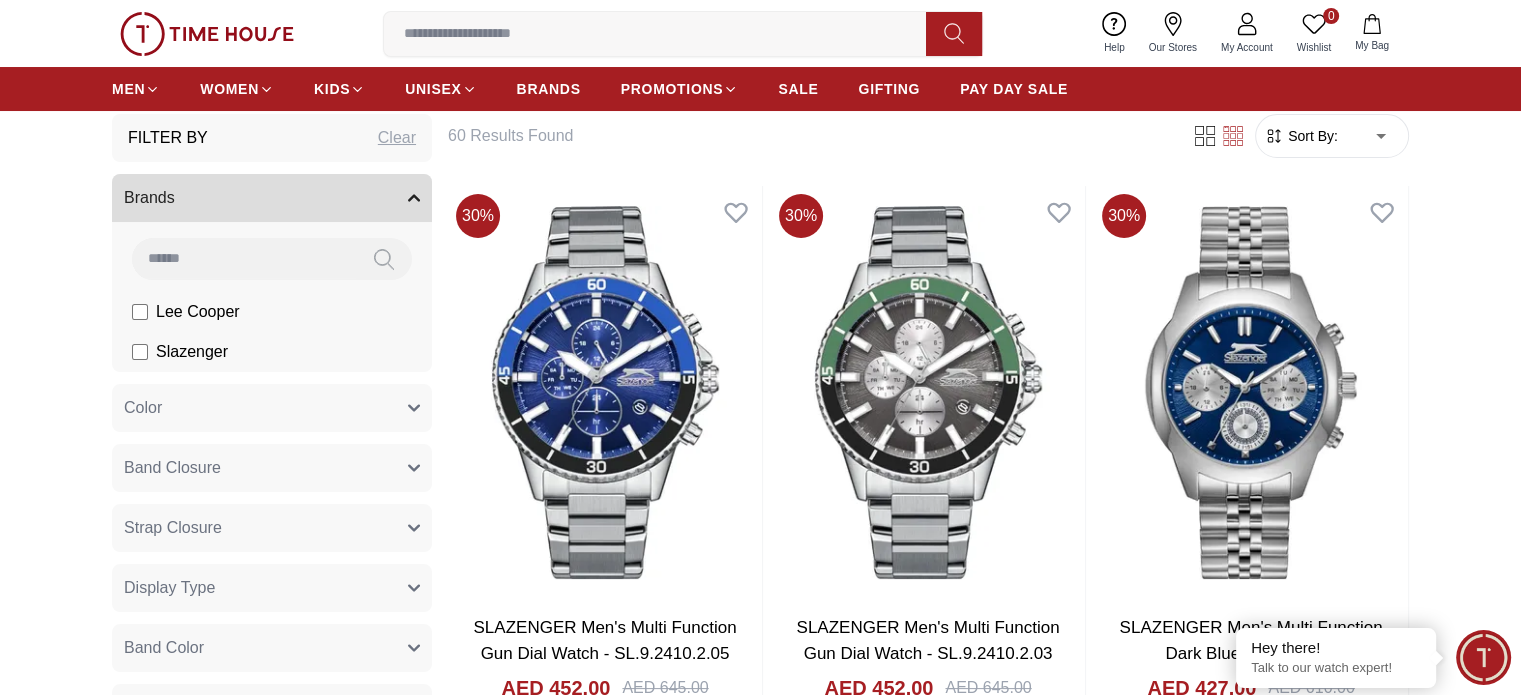 scroll, scrollTop: 100, scrollLeft: 0, axis: vertical 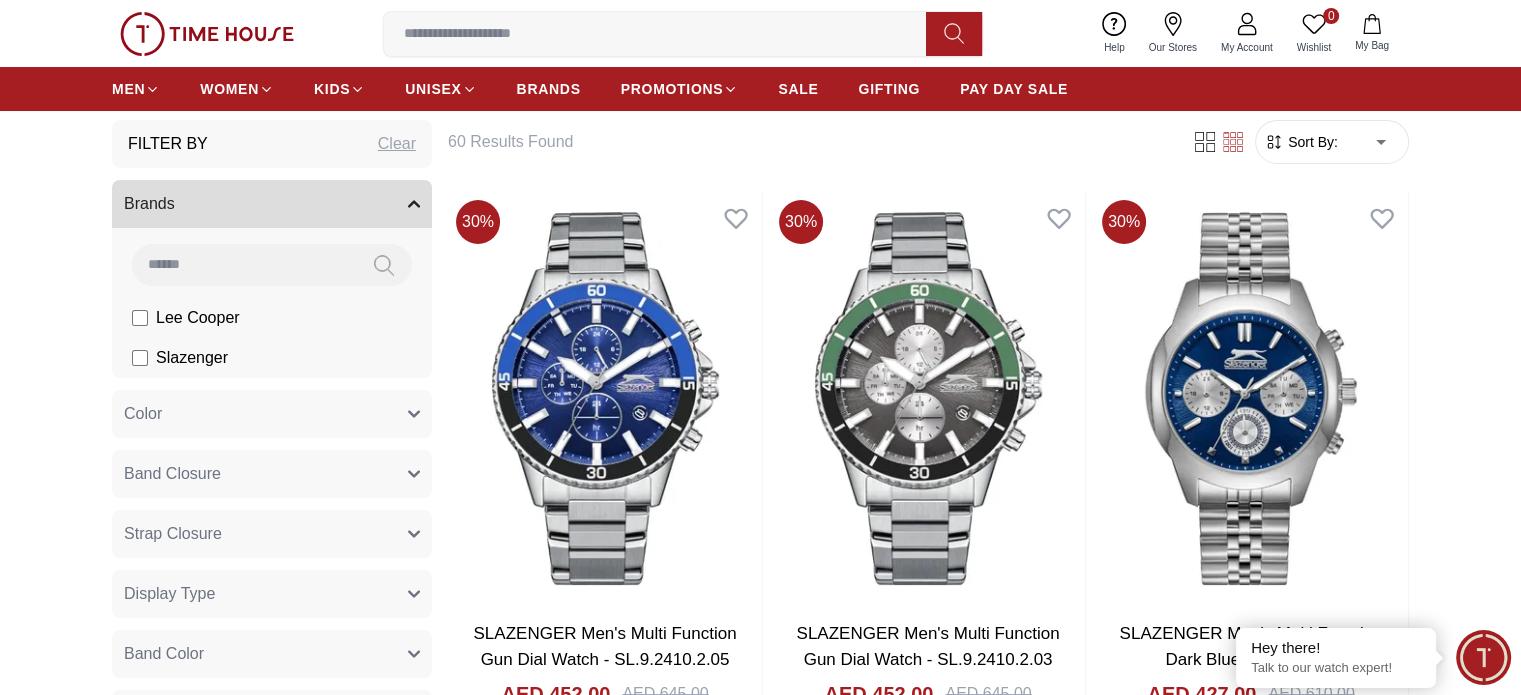 click on "Brands" at bounding box center (272, 204) 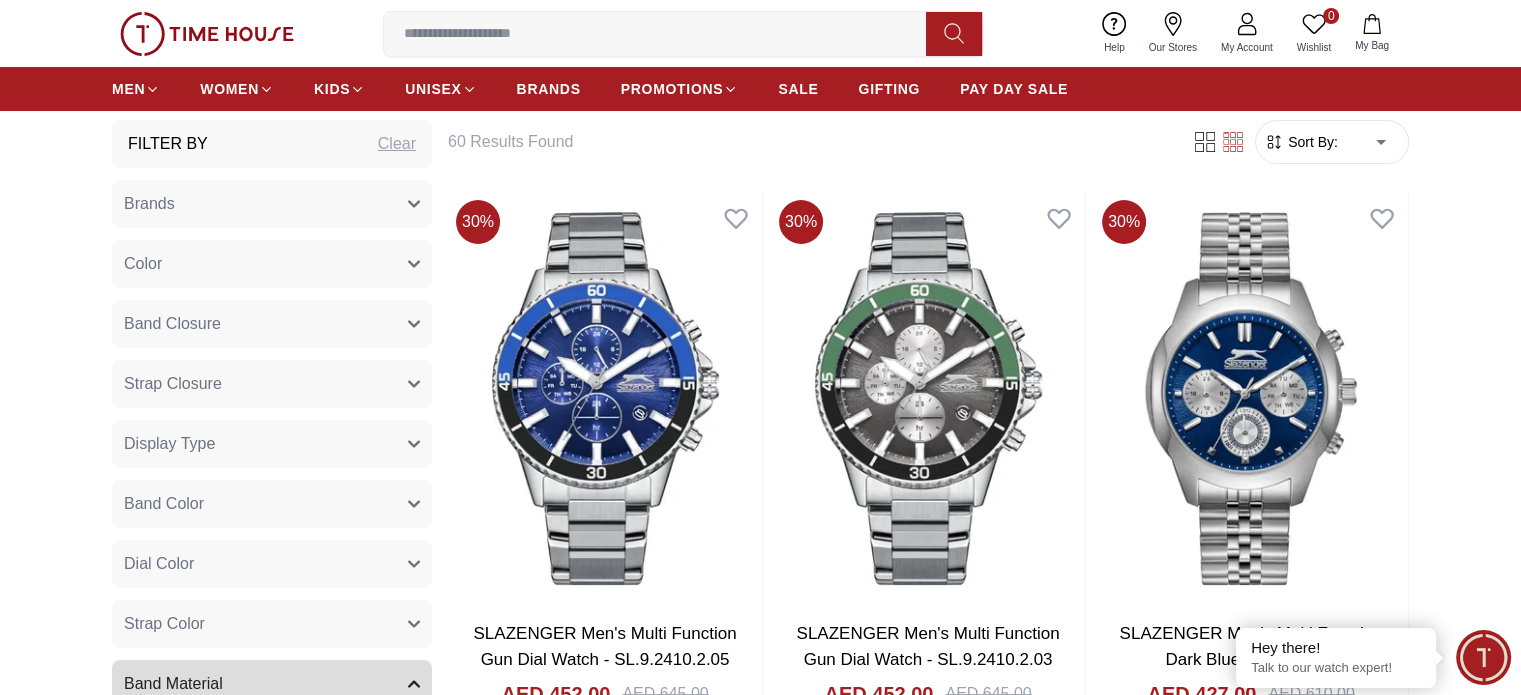 click on "Brands" at bounding box center (272, 204) 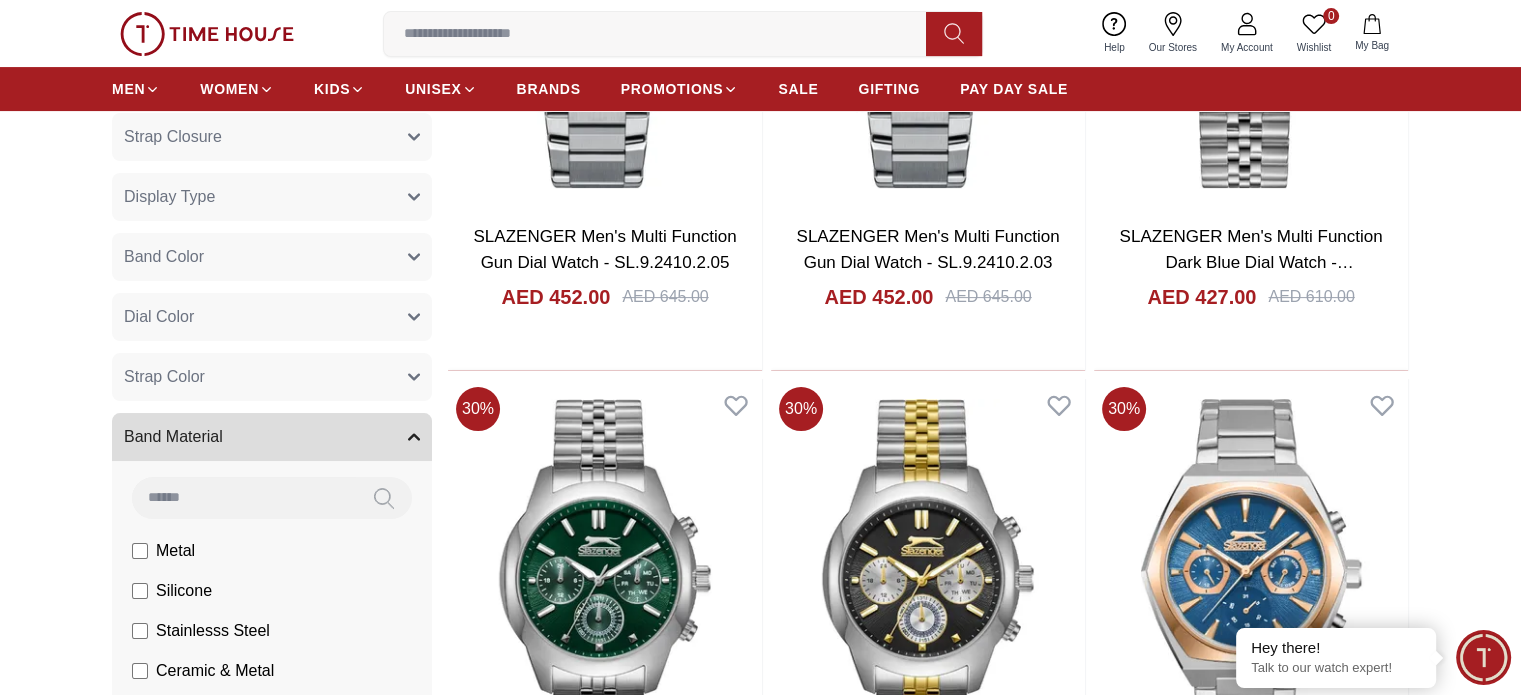 scroll, scrollTop: 500, scrollLeft: 0, axis: vertical 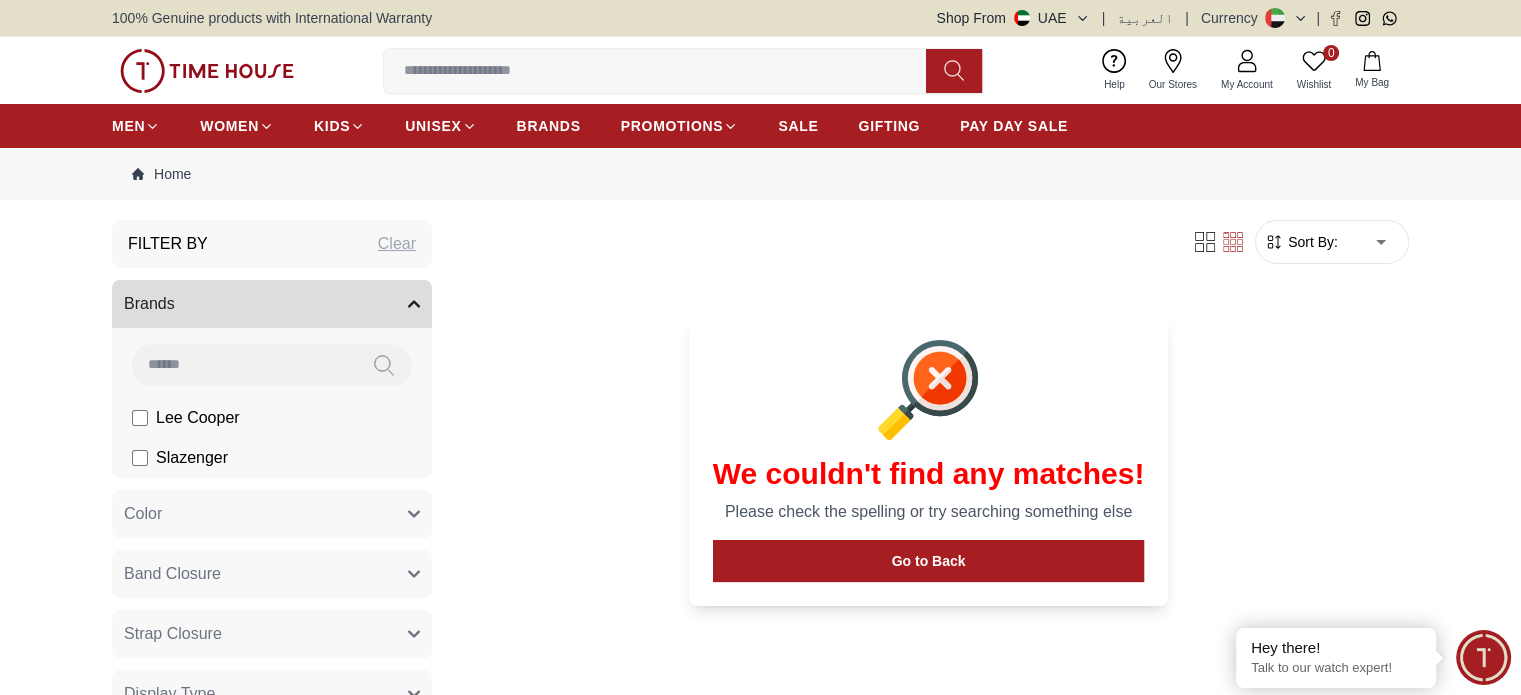 click on "Go to Back" at bounding box center [929, 561] 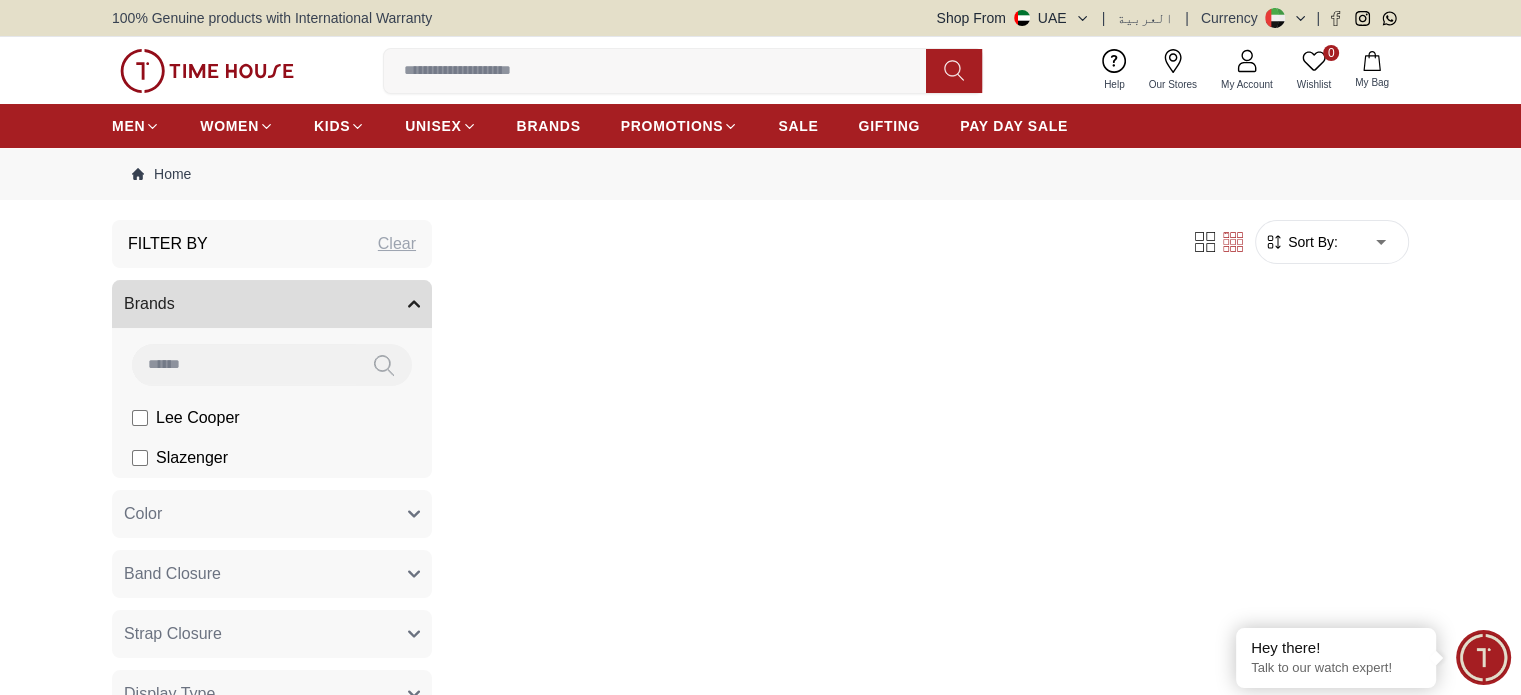 scroll, scrollTop: 500, scrollLeft: 0, axis: vertical 